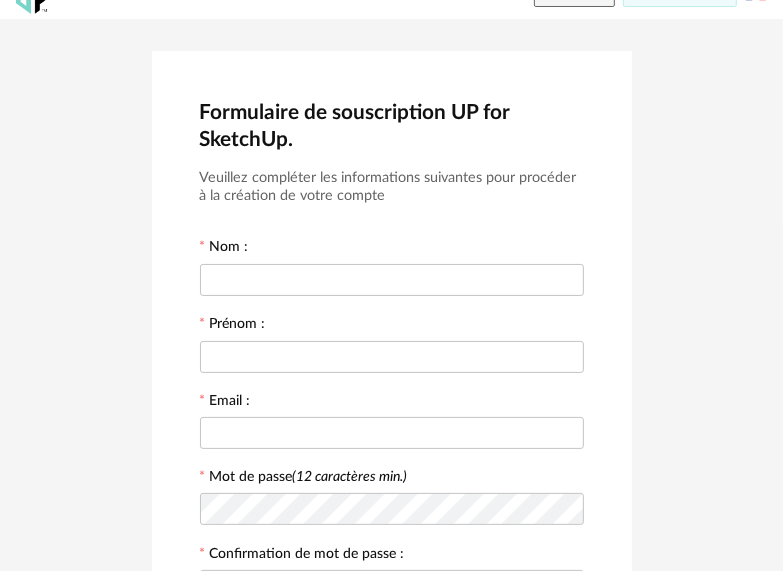 scroll, scrollTop: 0, scrollLeft: 0, axis: both 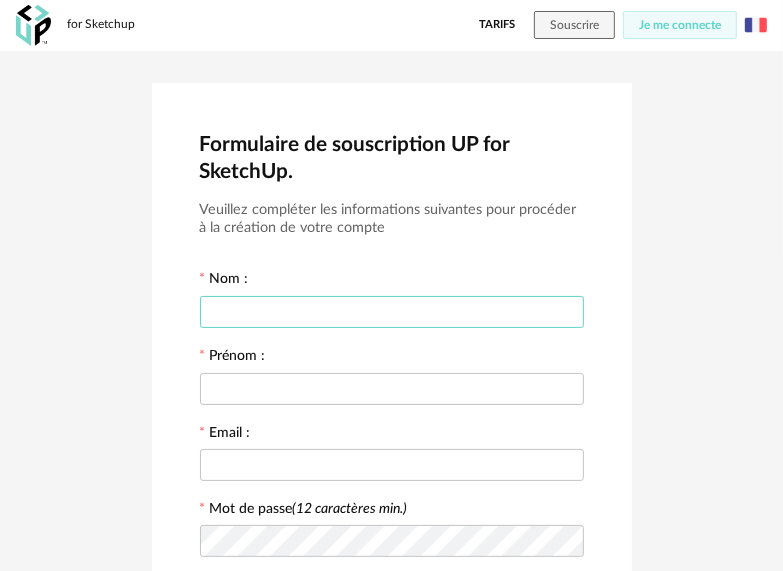 click at bounding box center (392, 312) 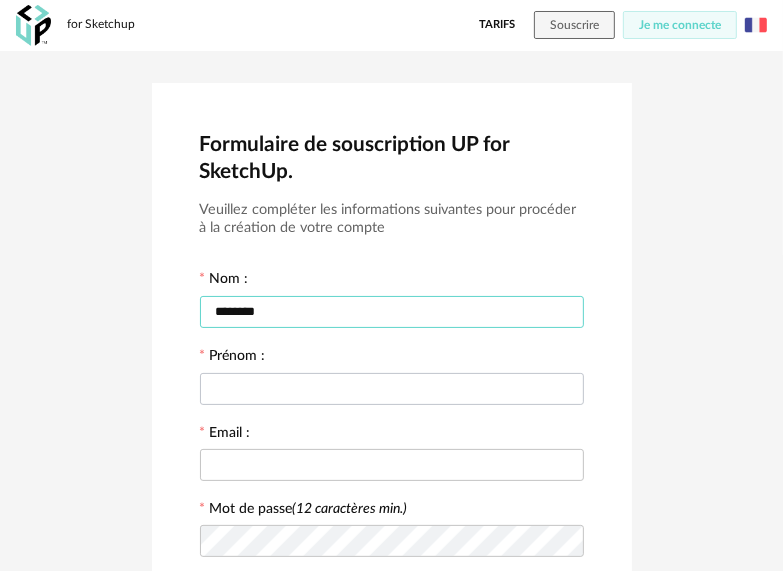 type on "********" 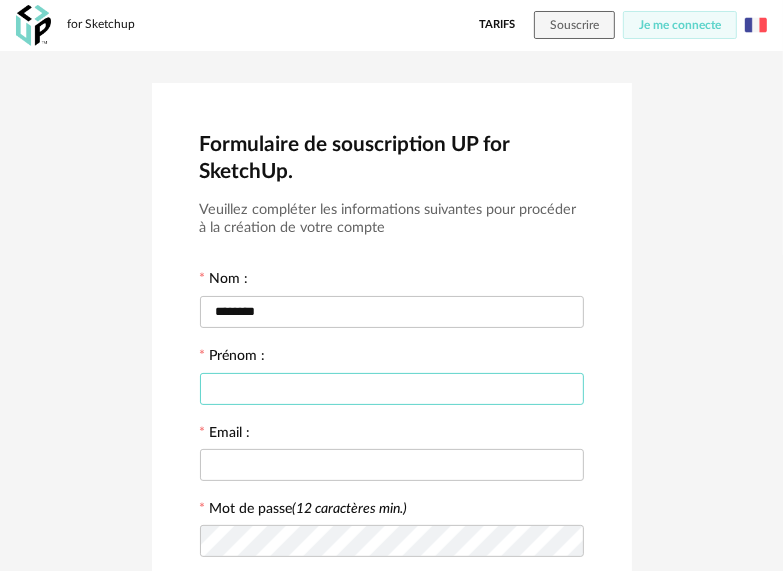 click at bounding box center (392, 389) 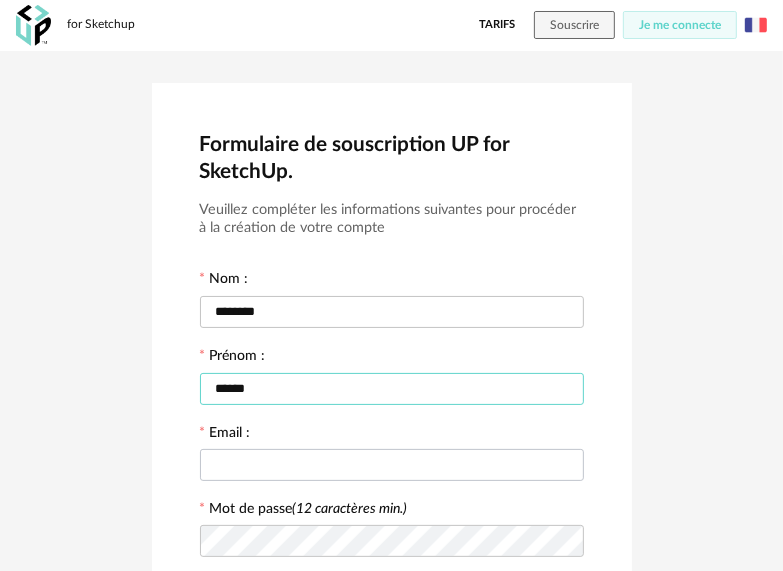type on "******" 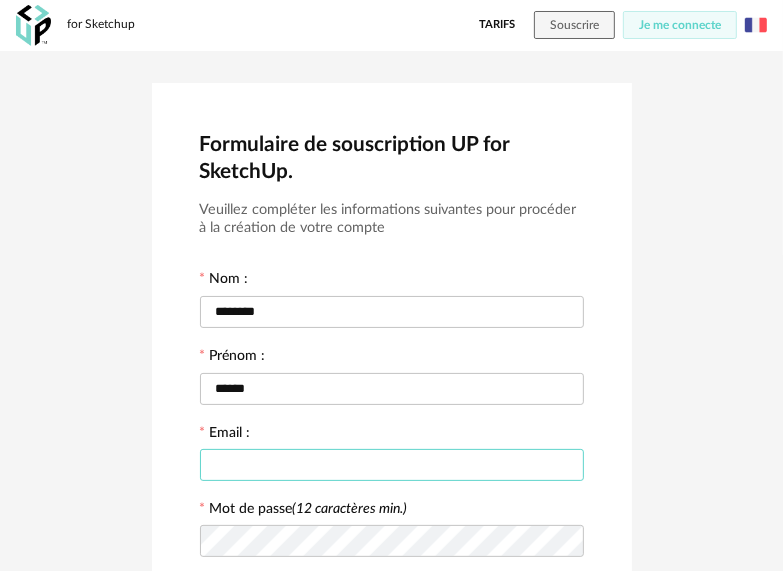 click at bounding box center (392, 465) 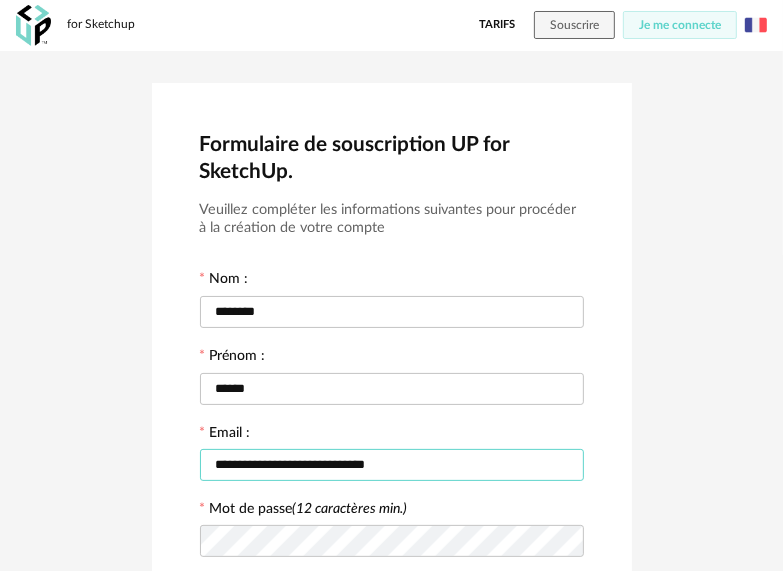 type on "**********" 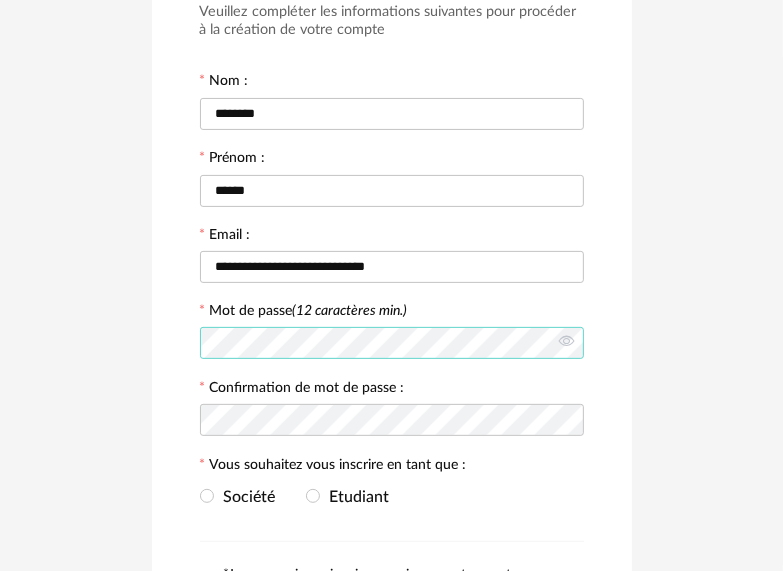 scroll, scrollTop: 200, scrollLeft: 0, axis: vertical 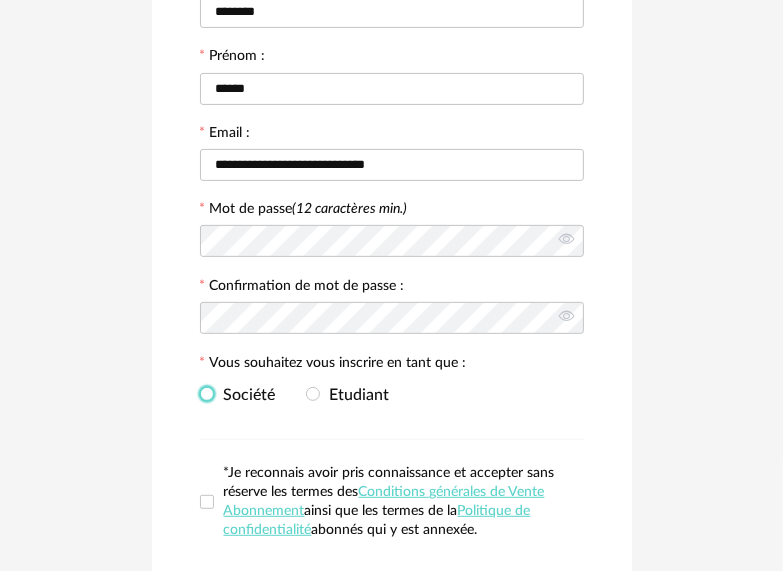 click at bounding box center [207, 394] 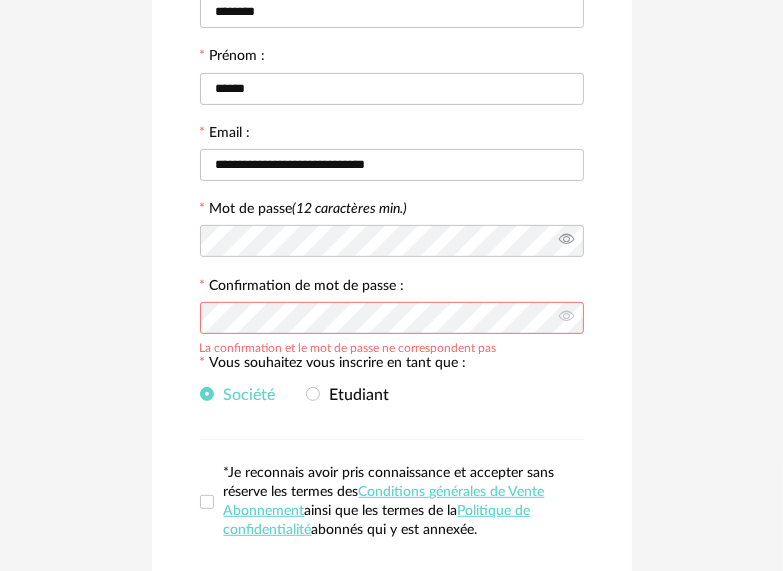 click at bounding box center [566, 241] 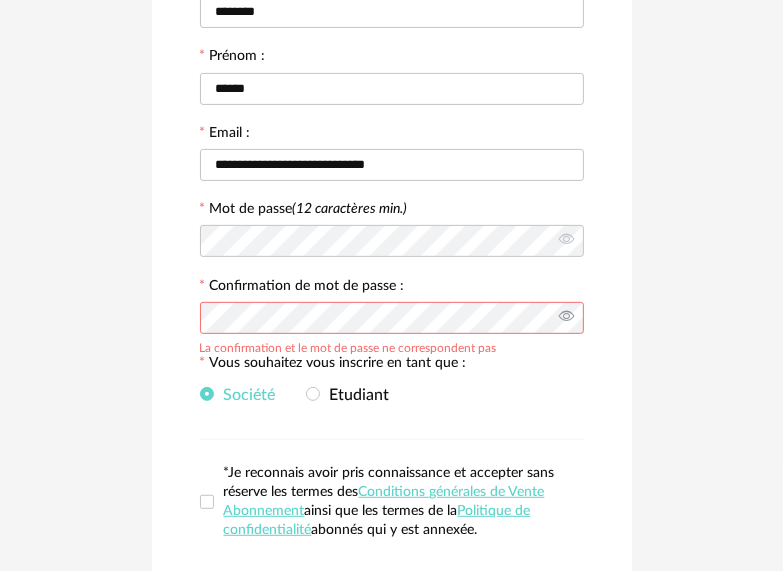 click at bounding box center [566, 318] 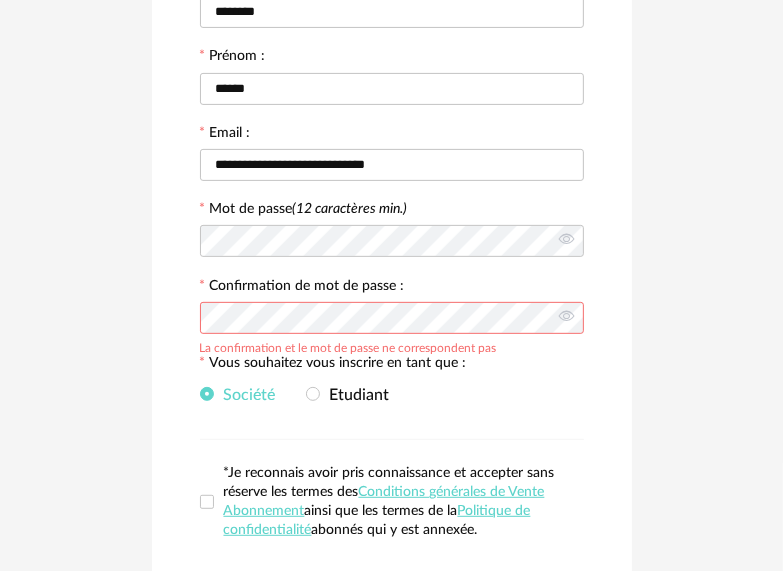 click on "Société   Etudiant" at bounding box center (392, 395) 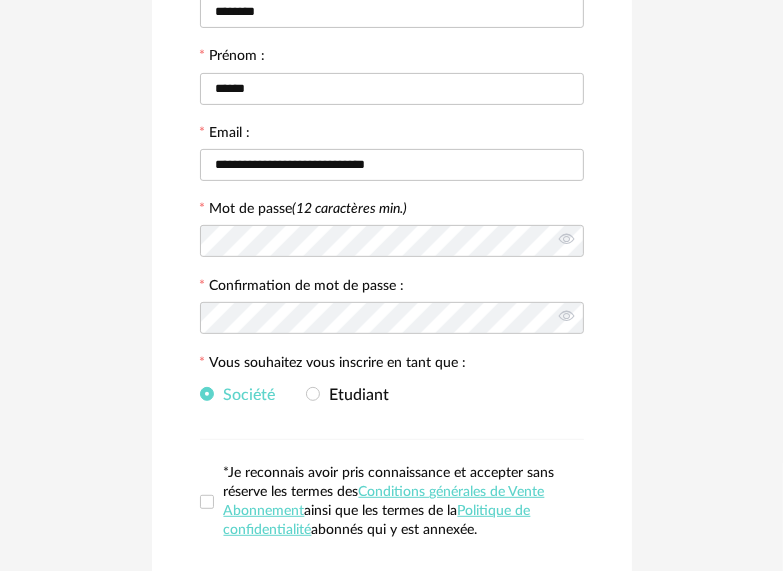 click on "Vous souhaitez vous inscrire en tant que : Société   Etudiant" at bounding box center (392, 384) 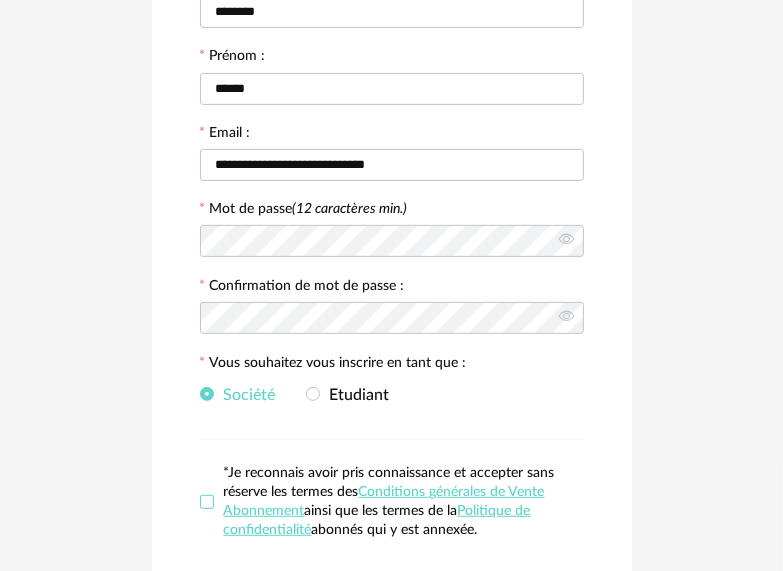 click at bounding box center (207, 502) 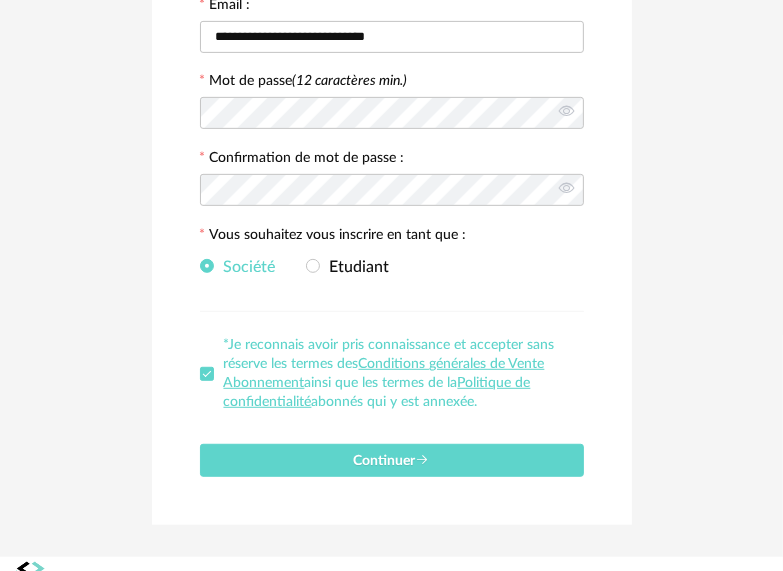 scroll, scrollTop: 457, scrollLeft: 0, axis: vertical 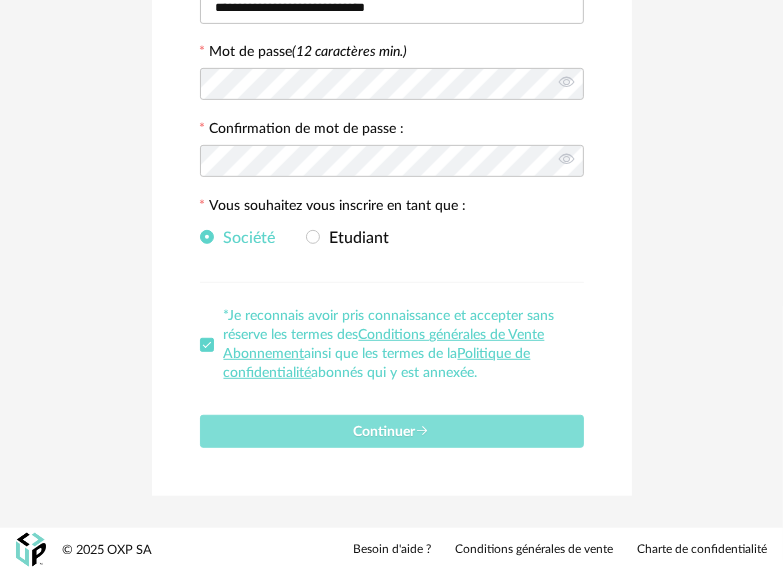 click on "Continuer" at bounding box center (392, 432) 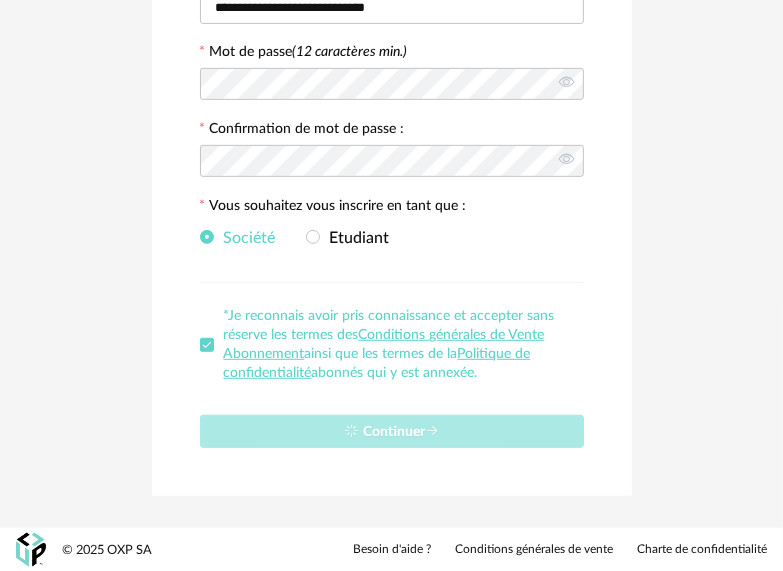 type 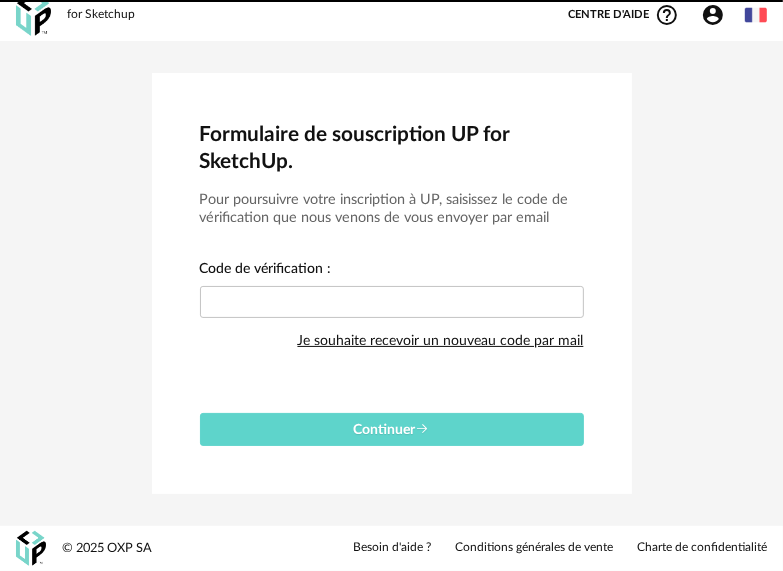 scroll, scrollTop: 8, scrollLeft: 0, axis: vertical 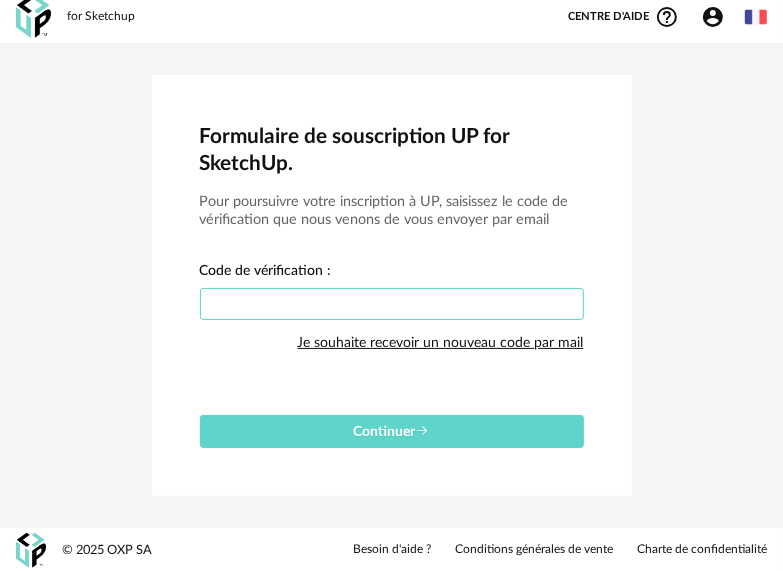 click at bounding box center [392, 304] 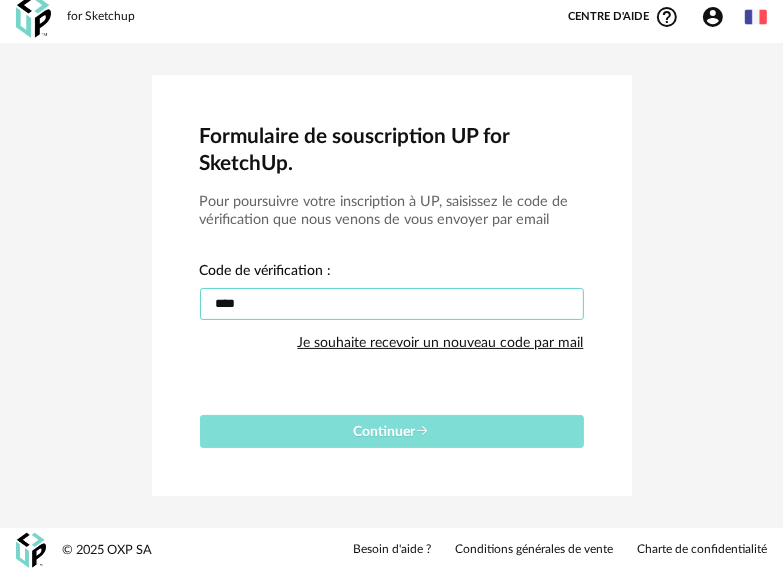 type on "****" 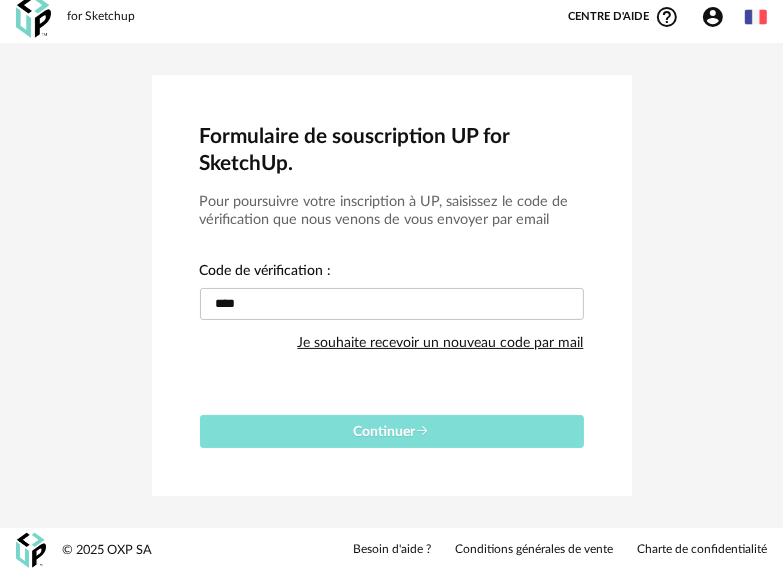 click on "Continuer" at bounding box center [392, 432] 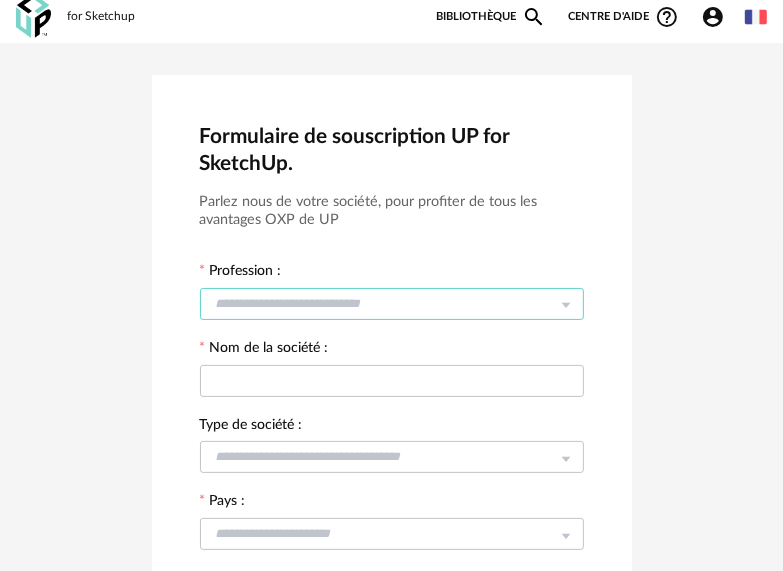 click at bounding box center [392, 304] 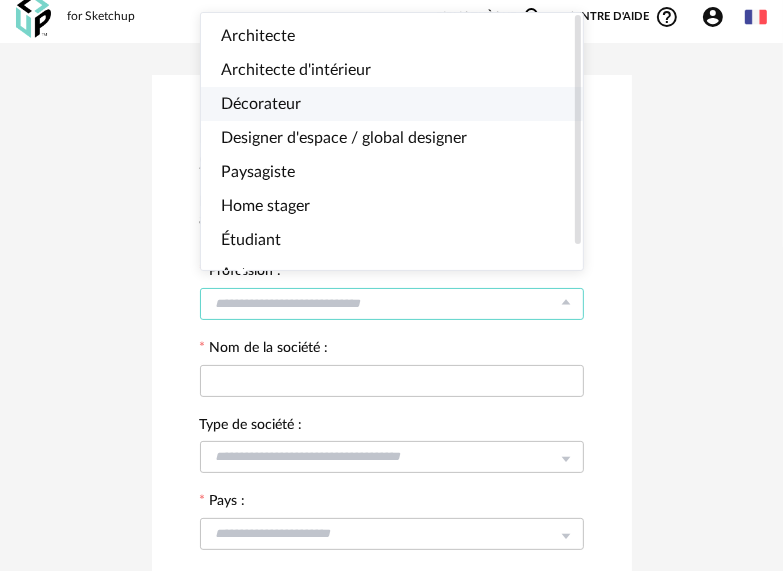 click on "Décorateur" at bounding box center [400, 104] 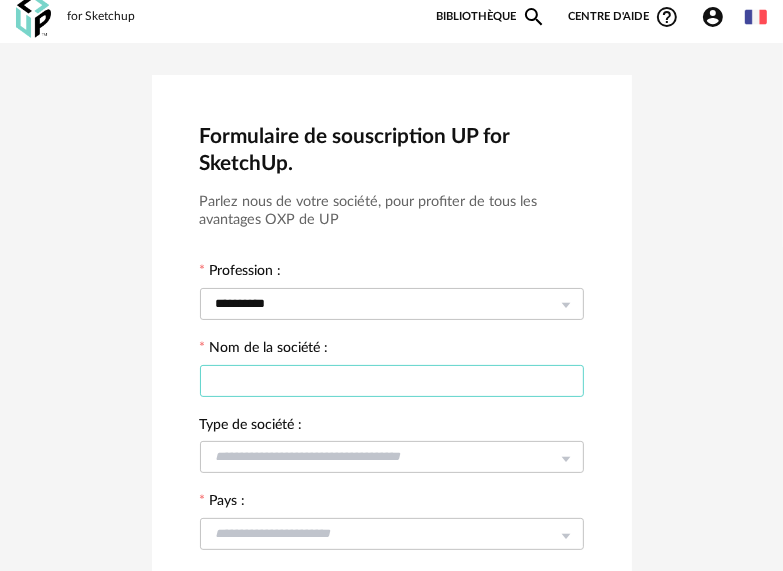click at bounding box center [392, 381] 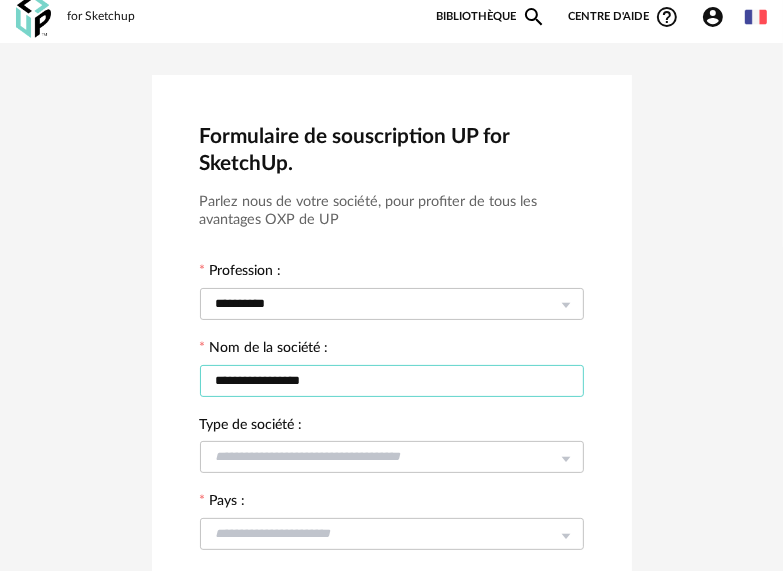 click on "**********" at bounding box center [392, 381] 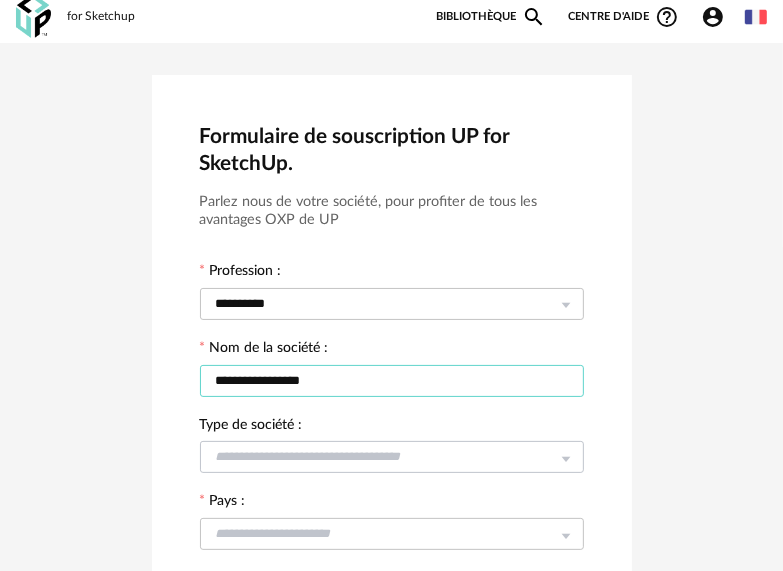 type on "**********" 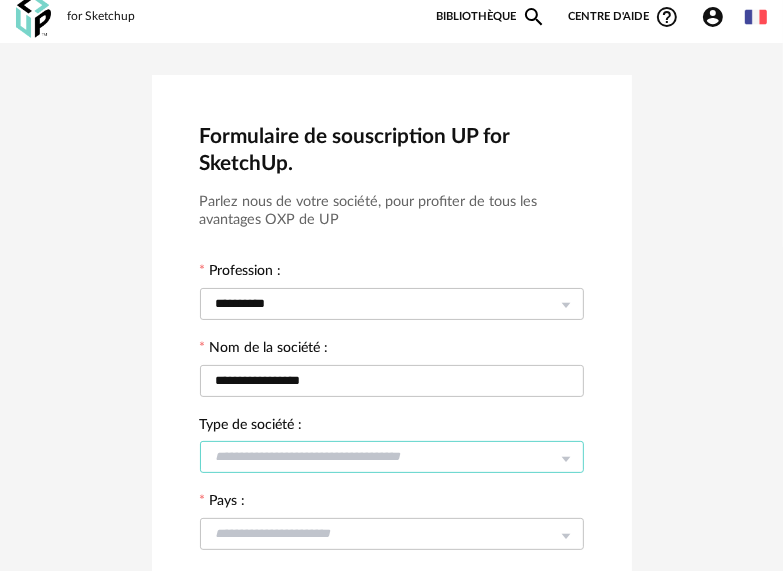 click at bounding box center (392, 457) 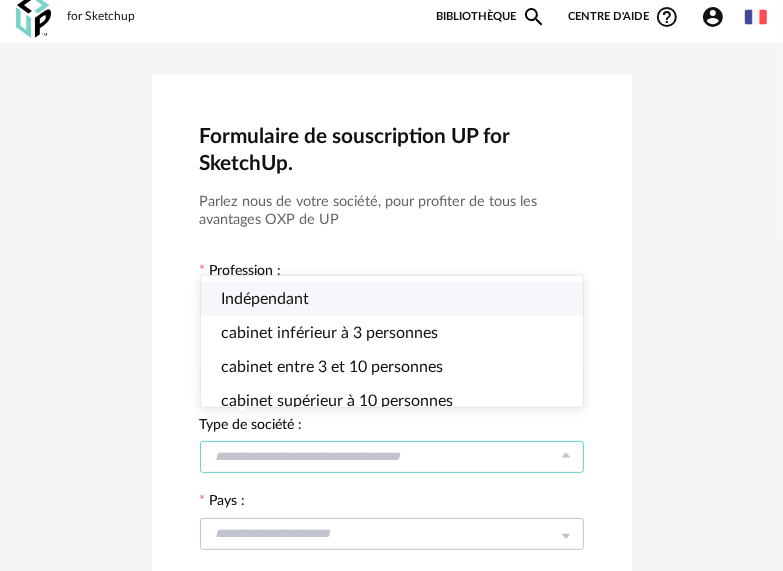 click on "Indépendant" at bounding box center [265, 299] 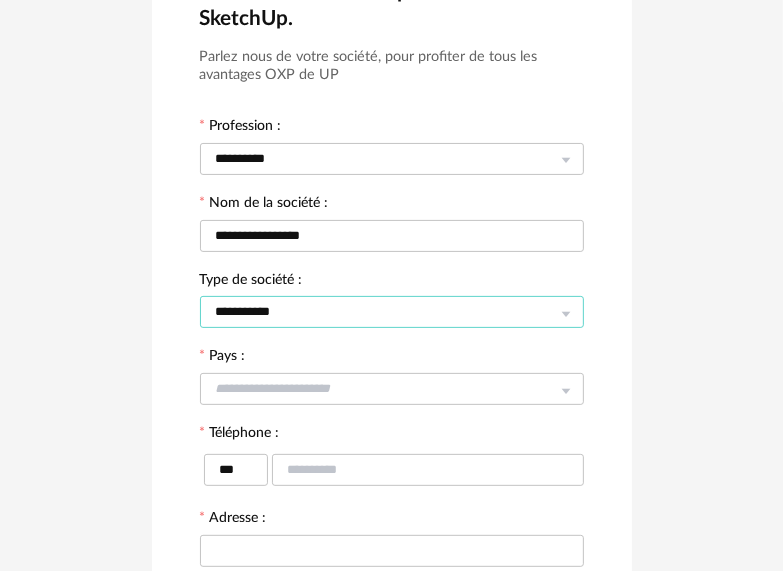 scroll, scrollTop: 308, scrollLeft: 0, axis: vertical 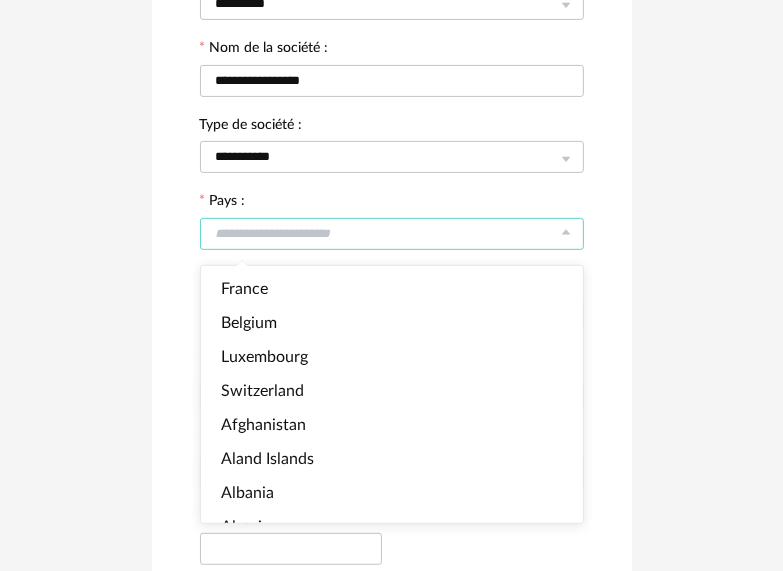 click at bounding box center [392, 234] 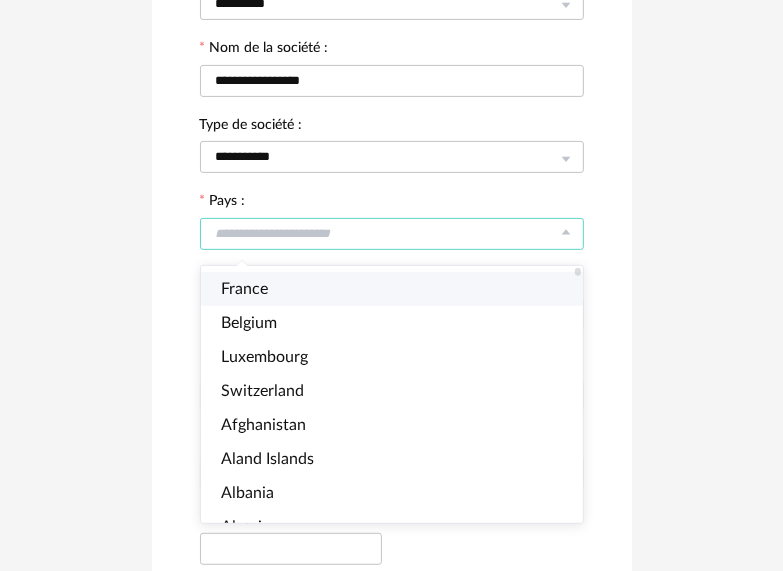 click on "France" at bounding box center (400, 289) 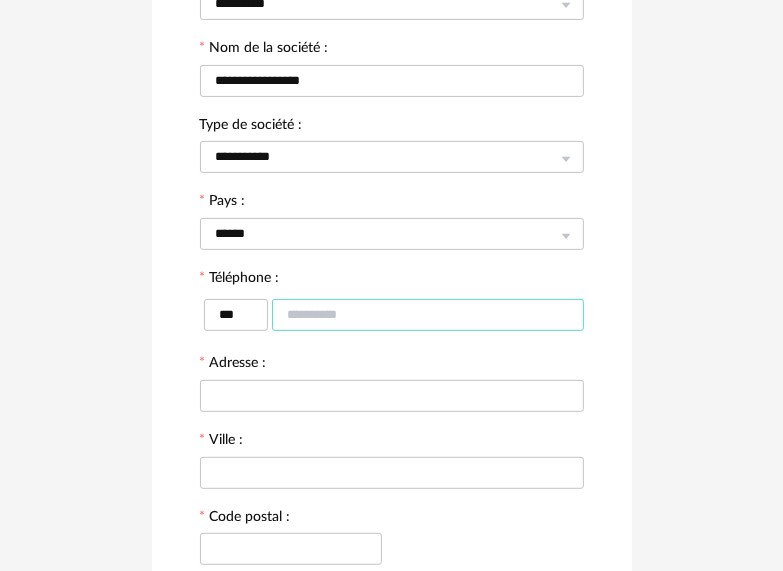 click at bounding box center (428, 315) 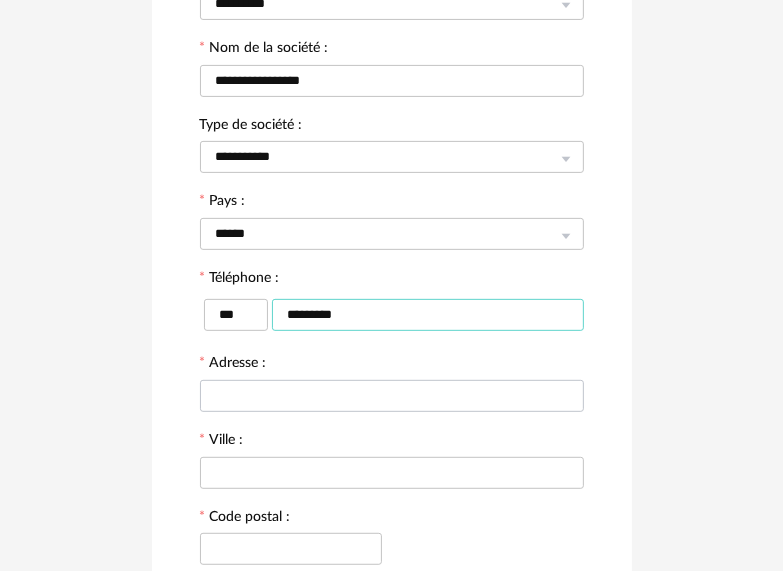 type on "*********" 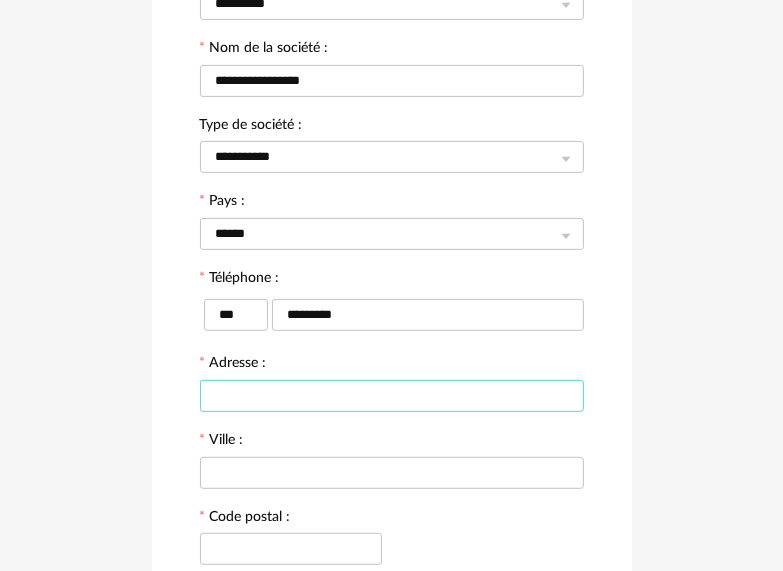 click at bounding box center (392, 396) 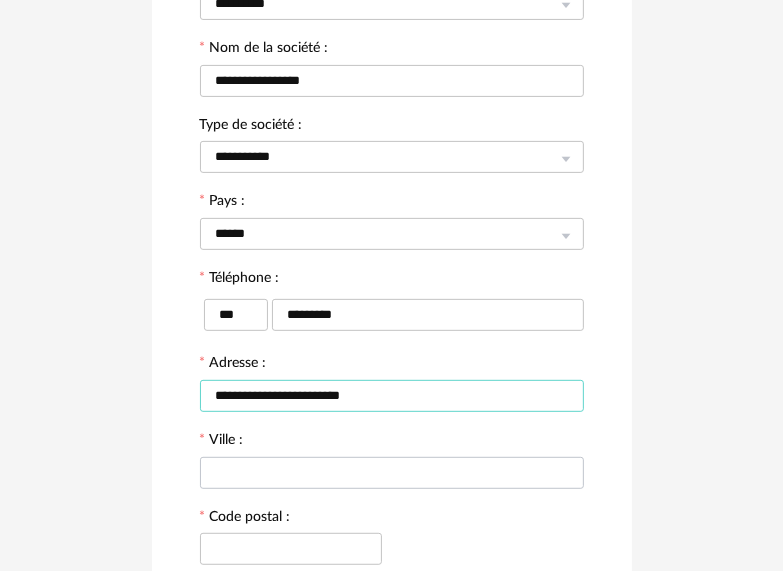 type on "**********" 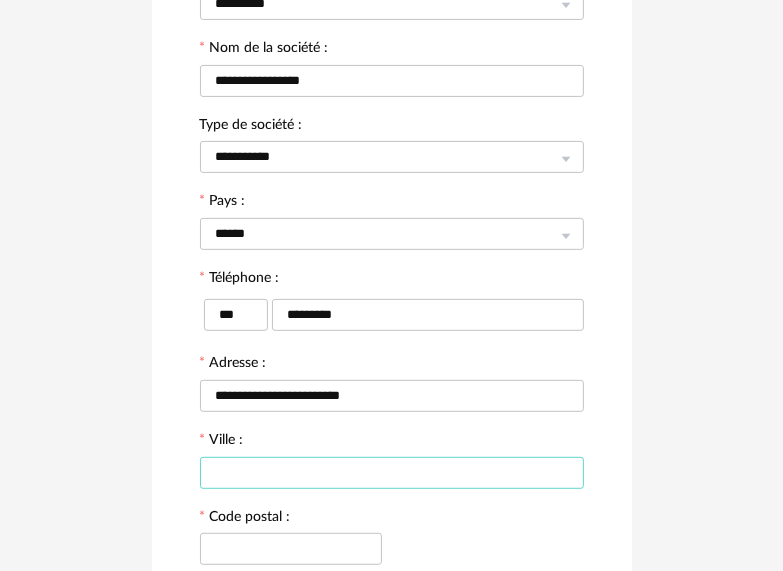 click at bounding box center (392, 473) 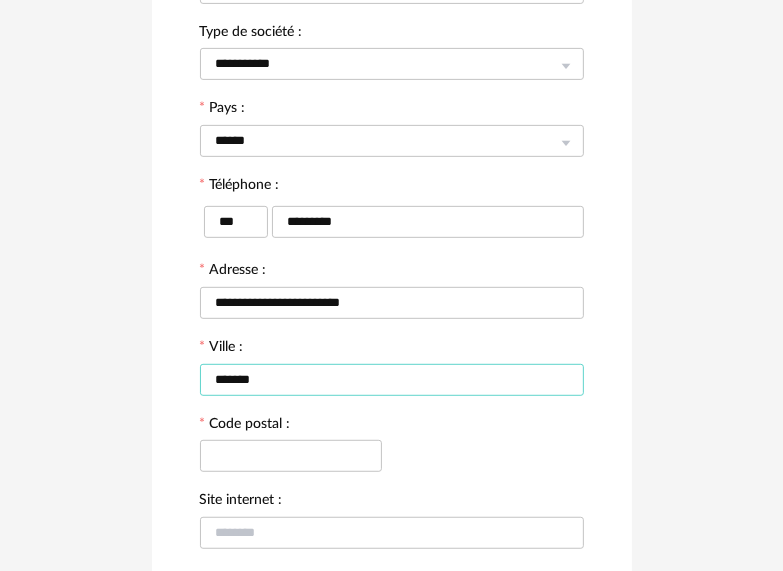 scroll, scrollTop: 408, scrollLeft: 0, axis: vertical 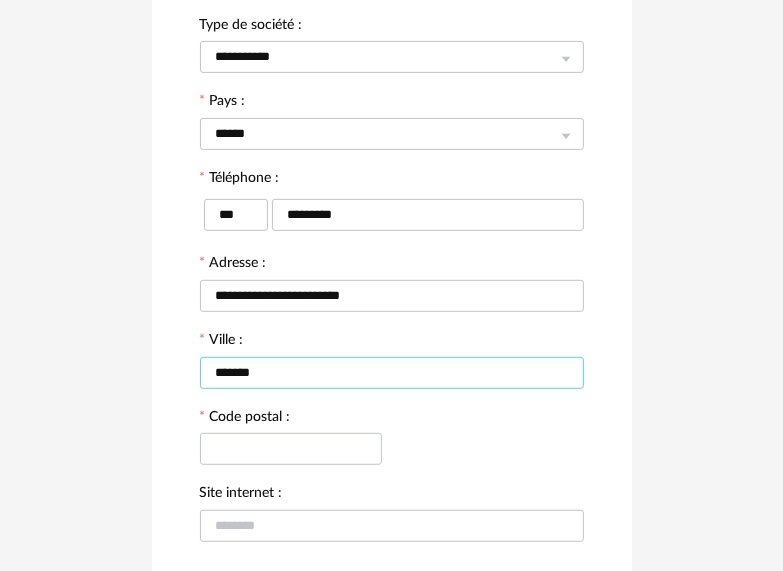 type on "******" 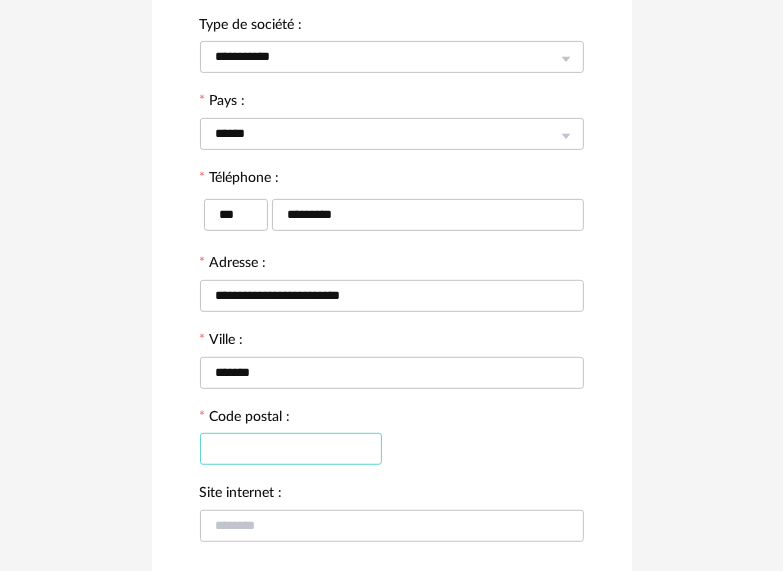 click at bounding box center (291, 449) 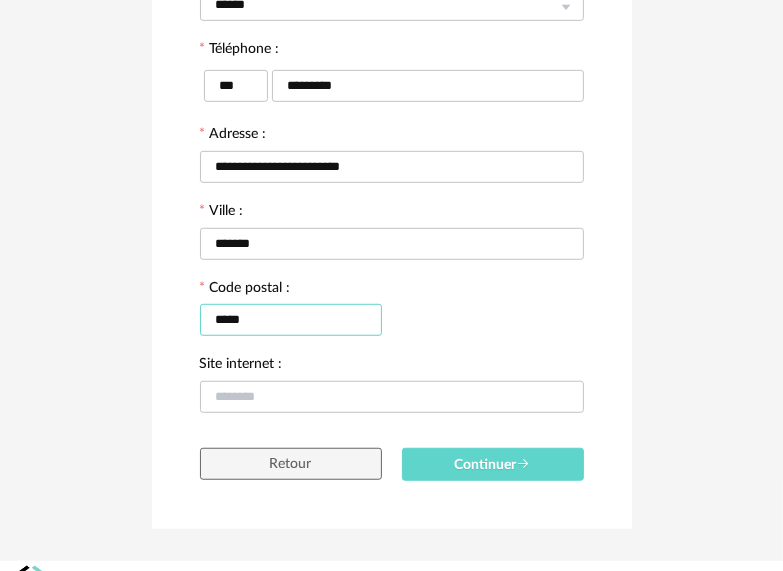 scroll, scrollTop: 571, scrollLeft: 0, axis: vertical 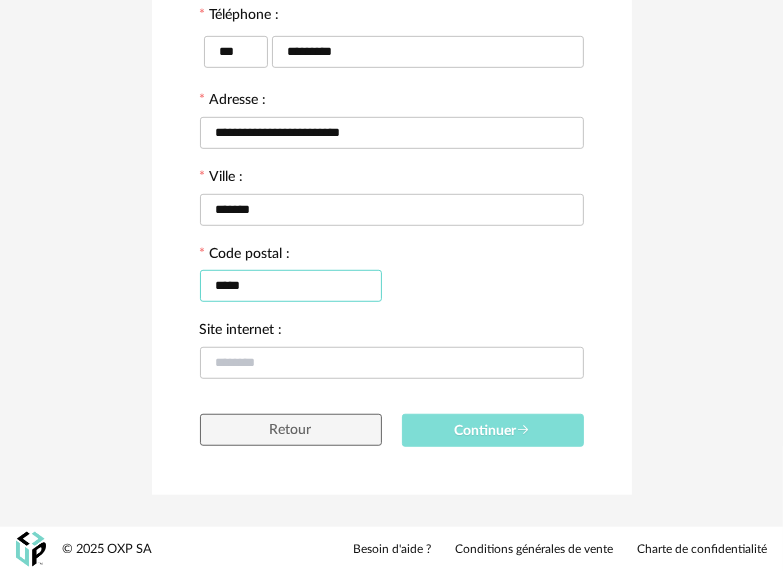 type on "*****" 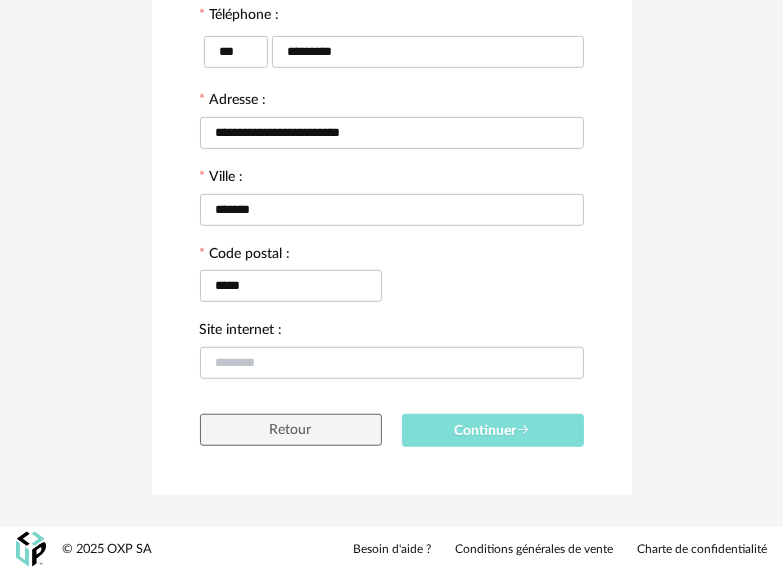 click on "Continuer" at bounding box center (493, 430) 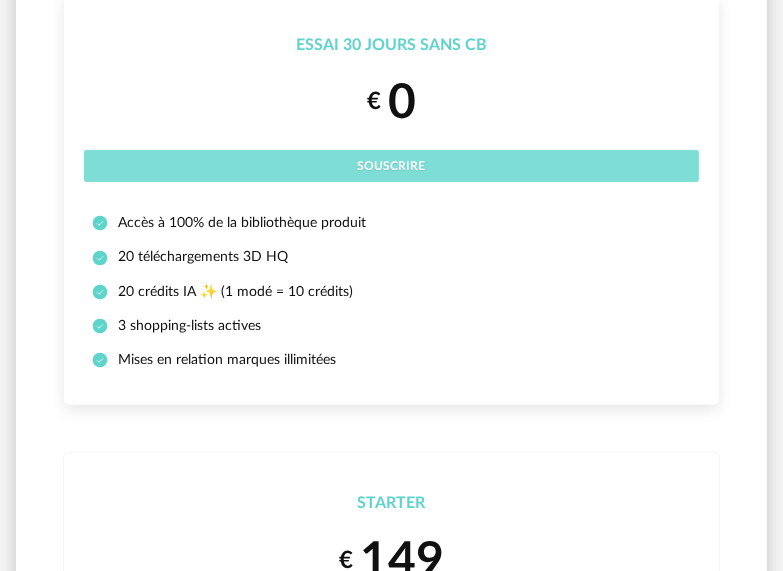 scroll, scrollTop: 200, scrollLeft: 0, axis: vertical 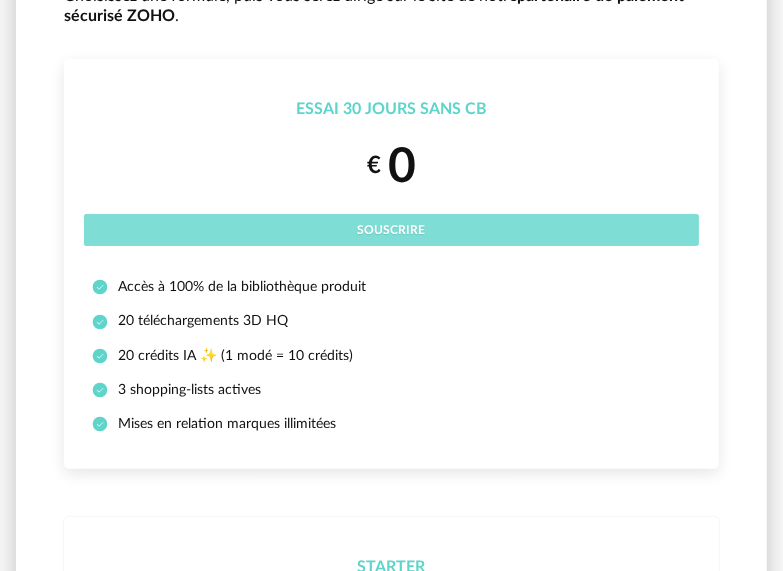 click on "Souscrire" at bounding box center (392, 230) 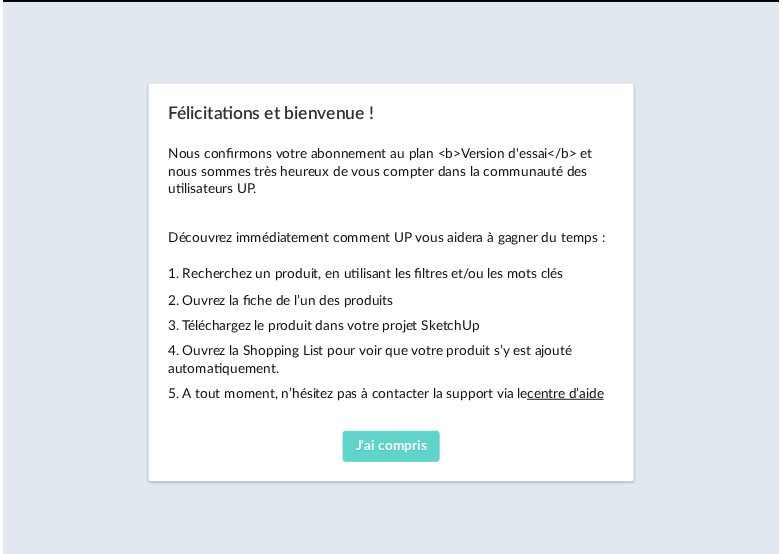 scroll, scrollTop: 0, scrollLeft: 0, axis: both 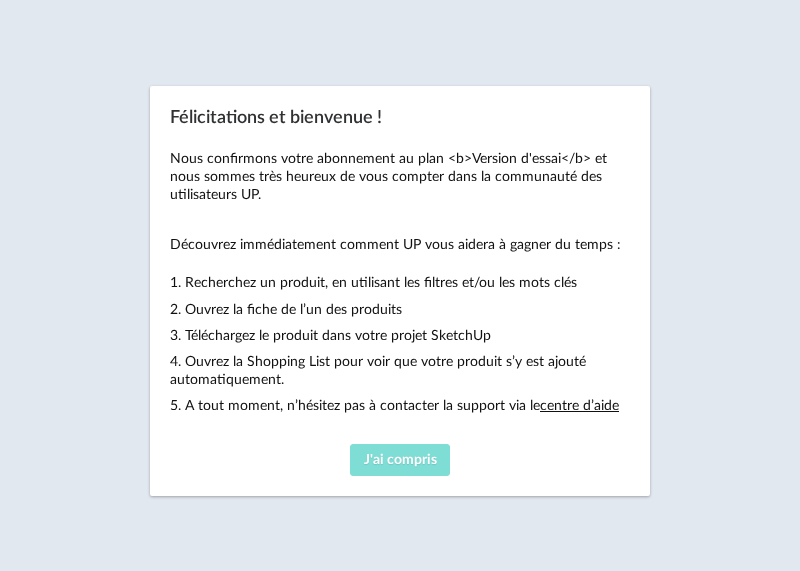 click on "J'ai compris" at bounding box center [400, 460] 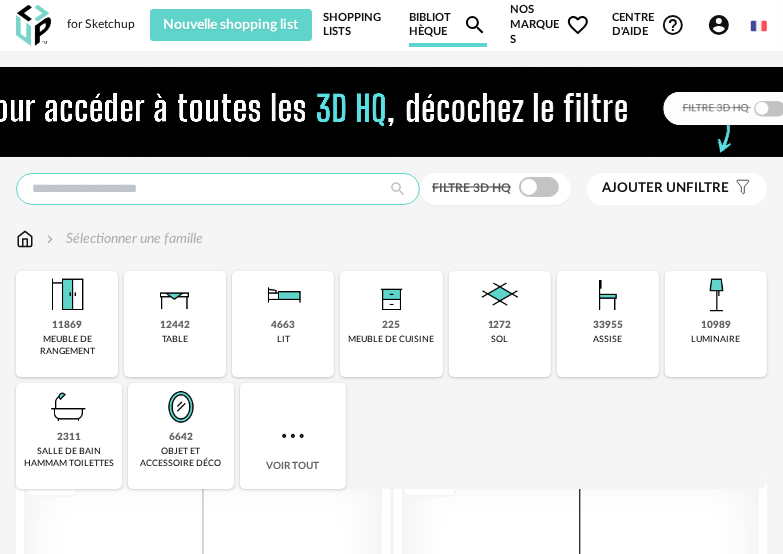 click at bounding box center [218, 189] 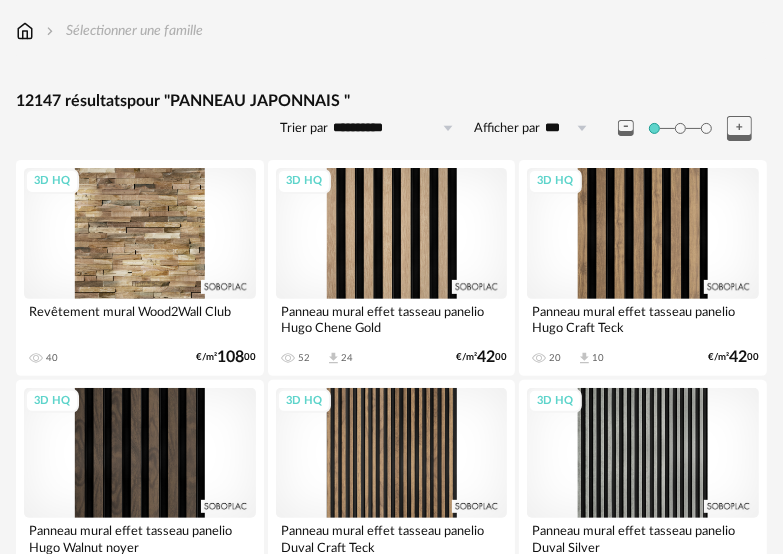 scroll, scrollTop: 0, scrollLeft: 0, axis: both 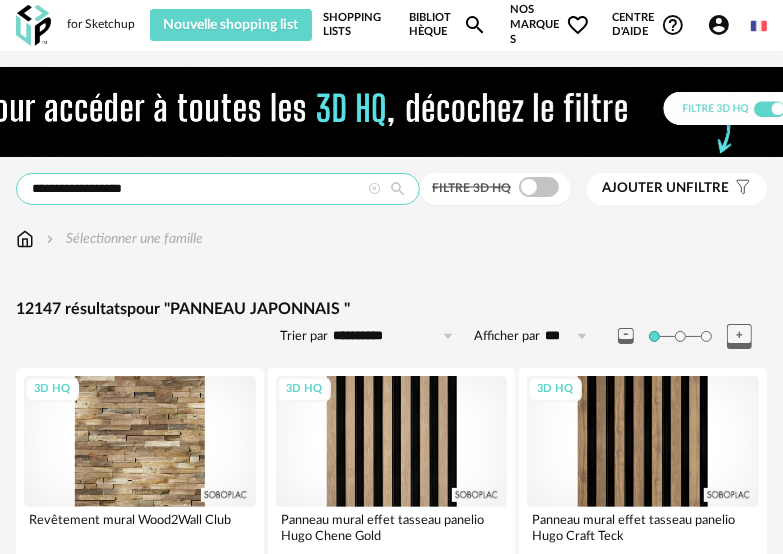 drag, startPoint x: 174, startPoint y: 192, endPoint x: 8, endPoint y: 188, distance: 166.04819 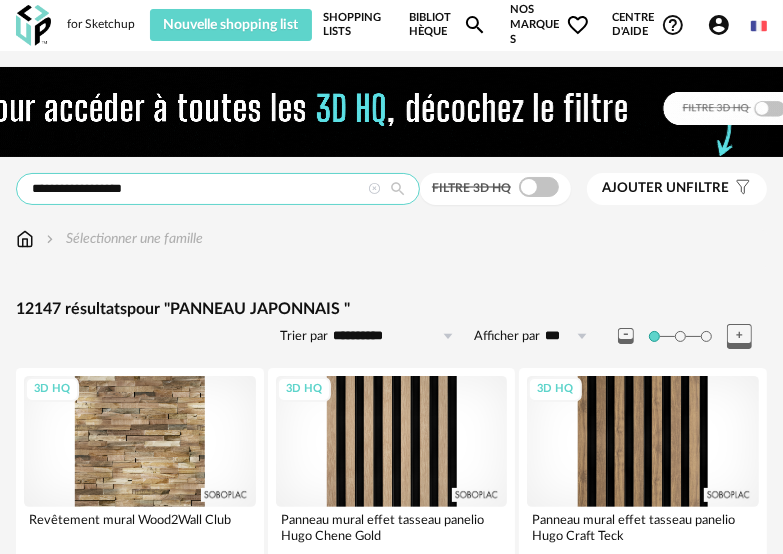 click on "**********" at bounding box center [391, 4060] 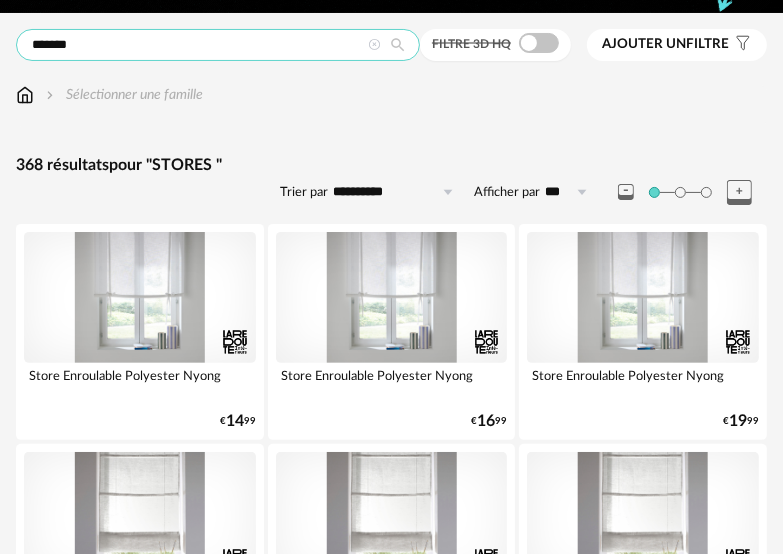 scroll, scrollTop: 0, scrollLeft: 0, axis: both 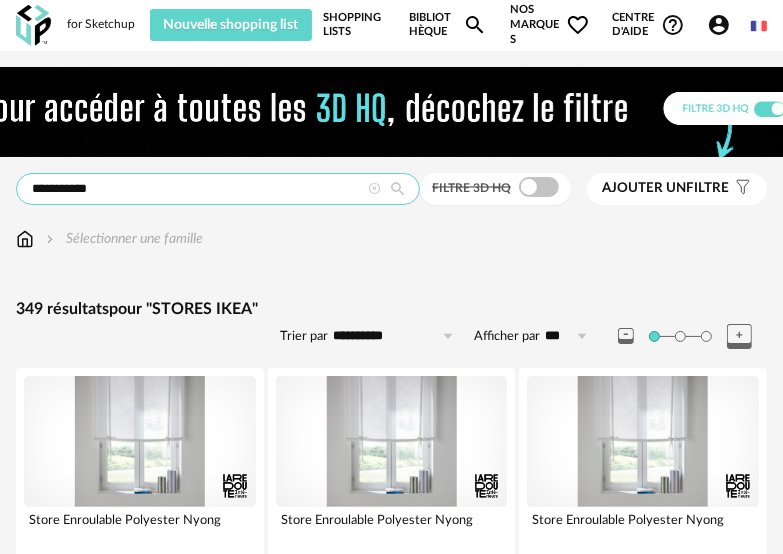 drag, startPoint x: 132, startPoint y: 200, endPoint x: 20, endPoint y: 196, distance: 112.0714 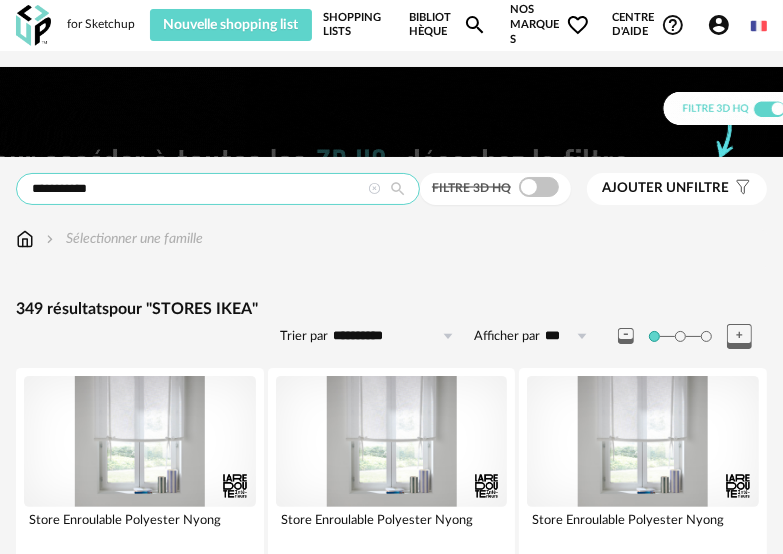 click on "**********" at bounding box center (218, 189) 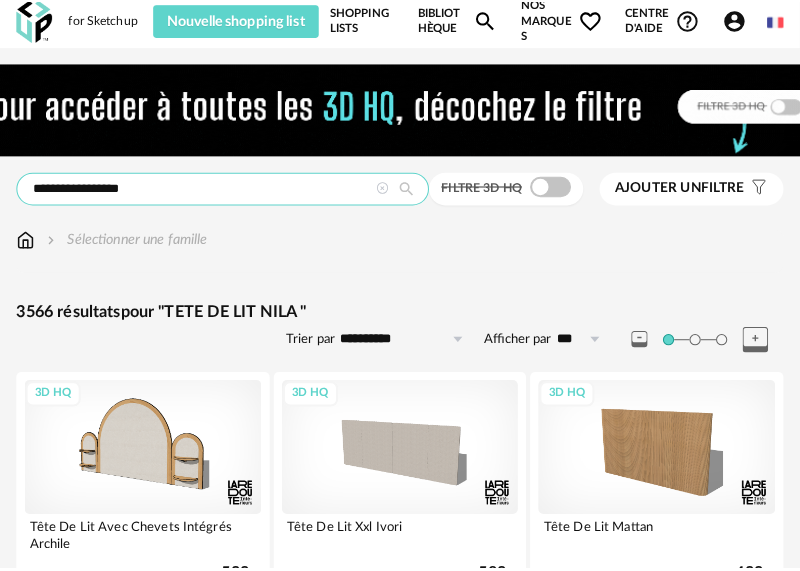 scroll, scrollTop: 0, scrollLeft: 0, axis: both 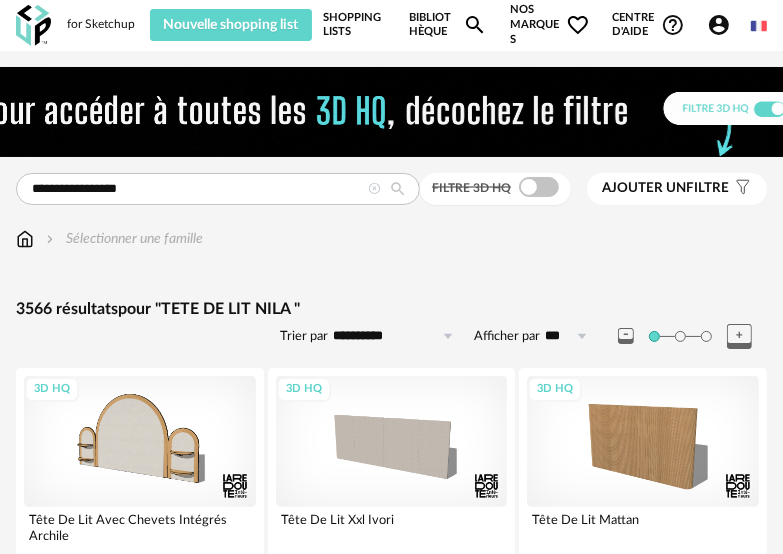 click on "Nos marques Heart Outline icon" at bounding box center (550, 25) 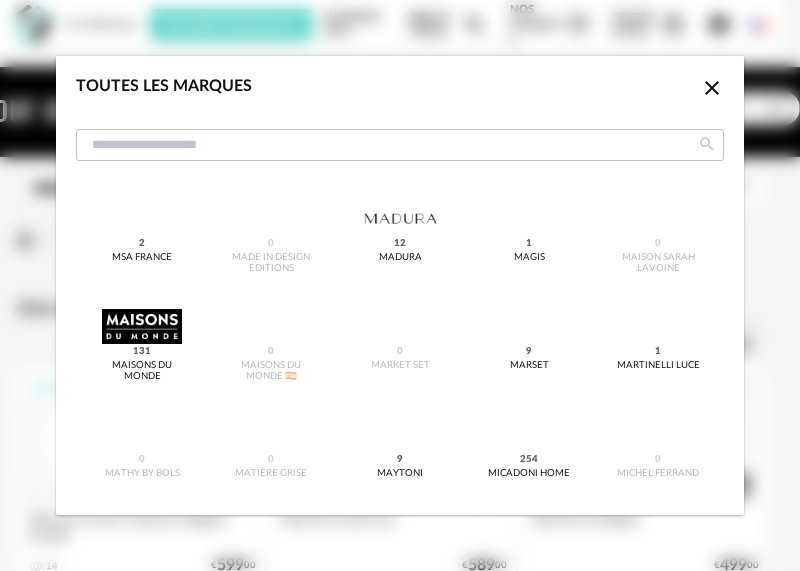 scroll, scrollTop: 2000, scrollLeft: 0, axis: vertical 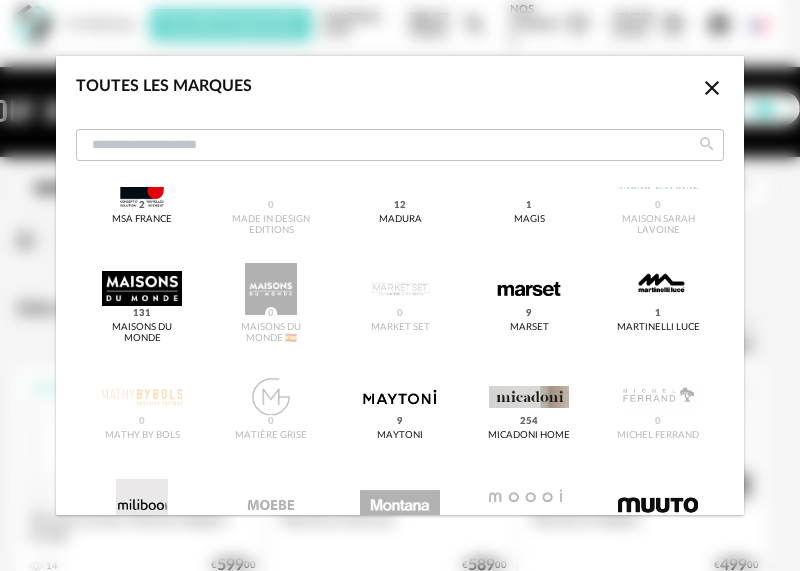 click on "&tradition
31
101 Copenhagen
0
366 Concept
0
AMPM
171
AYTM
0
Acte DECO
0
Airborne Design
0
Alinea
152
Artemide
14
Artiste La Pointe
0
Artynium
24
Atelier La Démesure
0
Atelier du Mur
0
Atticgo
0
Audo Copenhagen
0
BVpierres
0
Babel Brune
0
Baho
0
Bazar Bizar
2
Beliani
261
Belid
9
Benuta
0
Berah Getah
35
Bibliothèque de Carrelages UP
0
Bibliothèque de Parquets UP
0
Bien Fait
3
Bloomingville
2
Bobochic
127
Bolia
17
CAMIF
2
CLAIRAZUR
2
CXL by Christian Lacroix
116
Calicosy
13
Carl Hansen & Søn
0
Carreauxcrea
0     0     0     0" at bounding box center [400, -13] 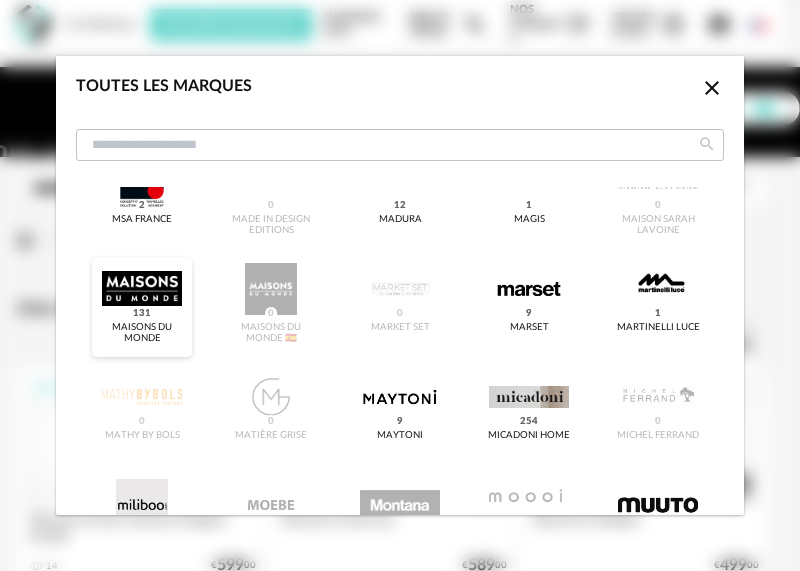 click at bounding box center [141, 289] 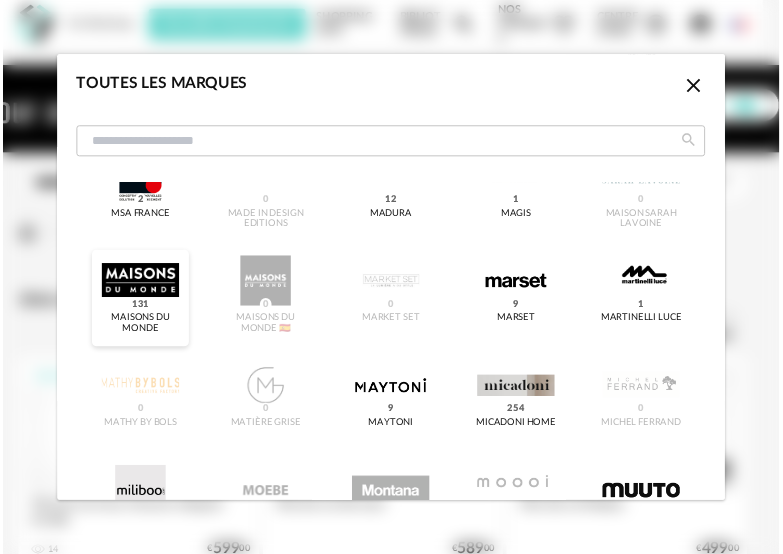 scroll, scrollTop: 2024, scrollLeft: 0, axis: vertical 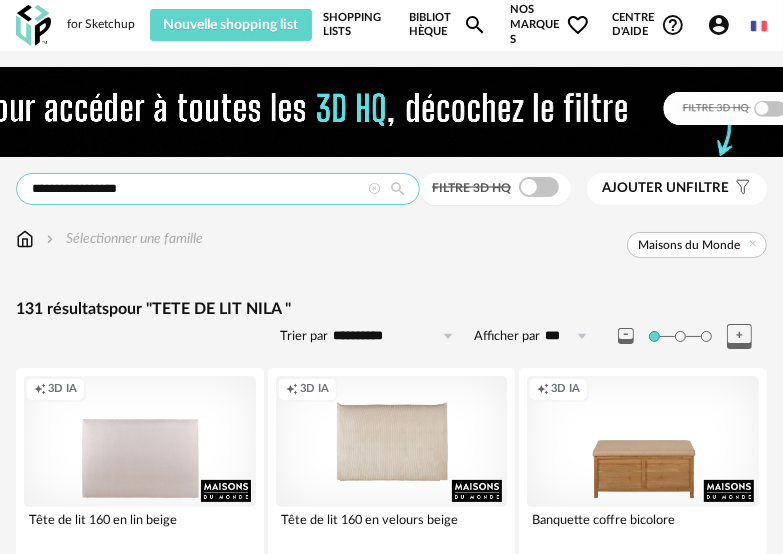 click on "**********" at bounding box center [218, 189] 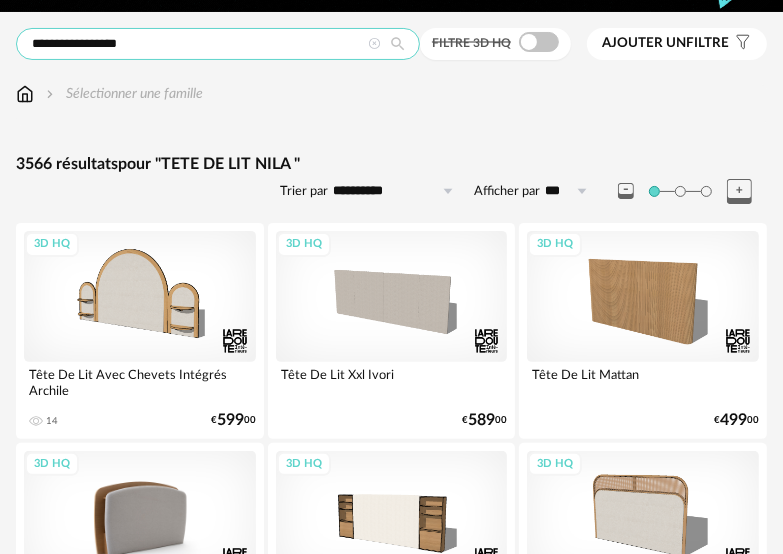 scroll, scrollTop: 0, scrollLeft: 0, axis: both 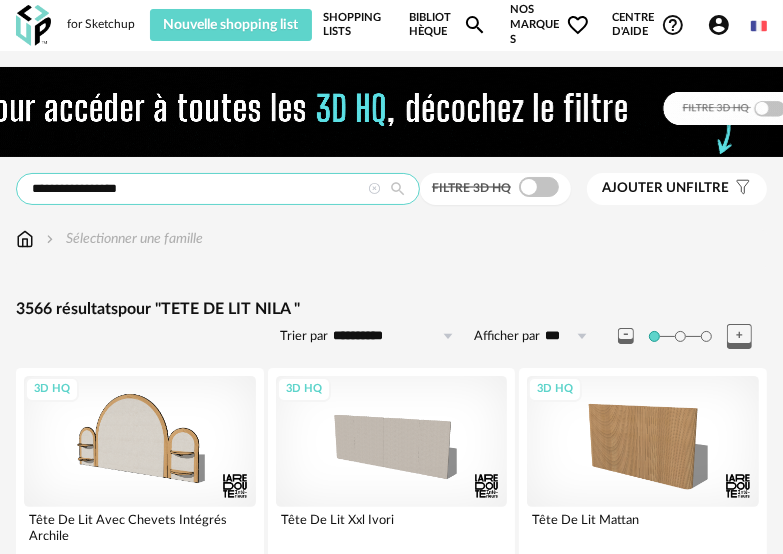 click on "**********" at bounding box center (218, 189) 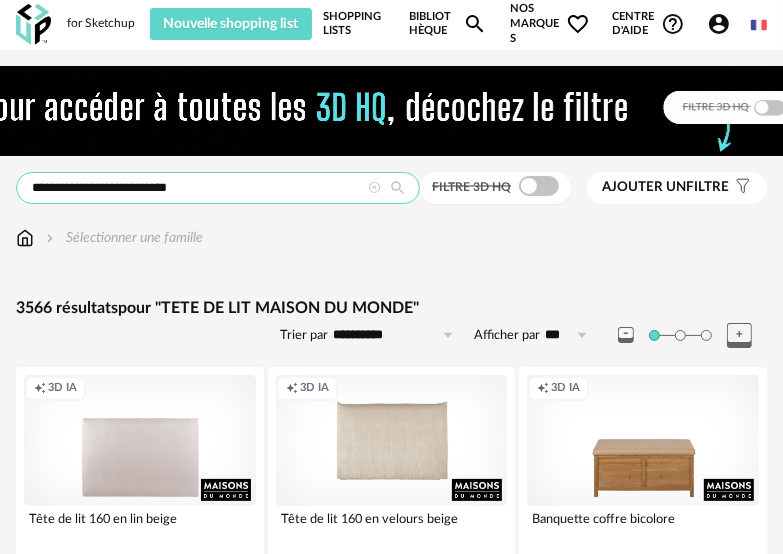 scroll, scrollTop: 0, scrollLeft: 0, axis: both 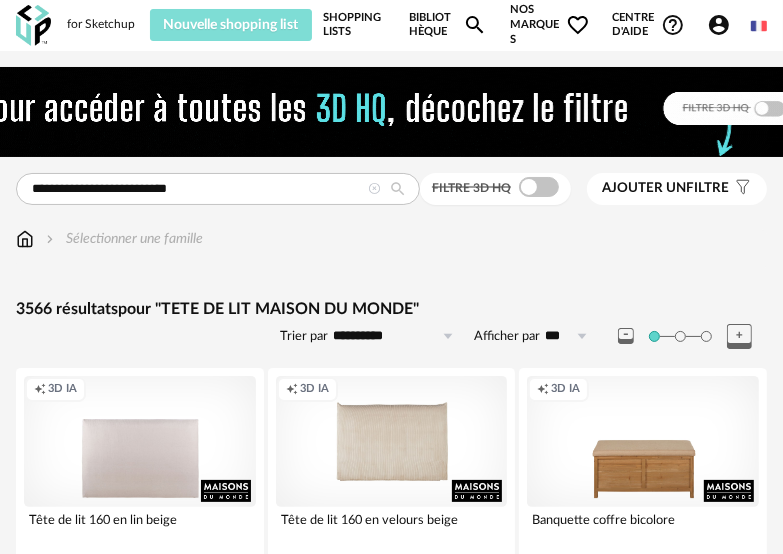 click on "Nouvelle shopping list" at bounding box center (230, 25) 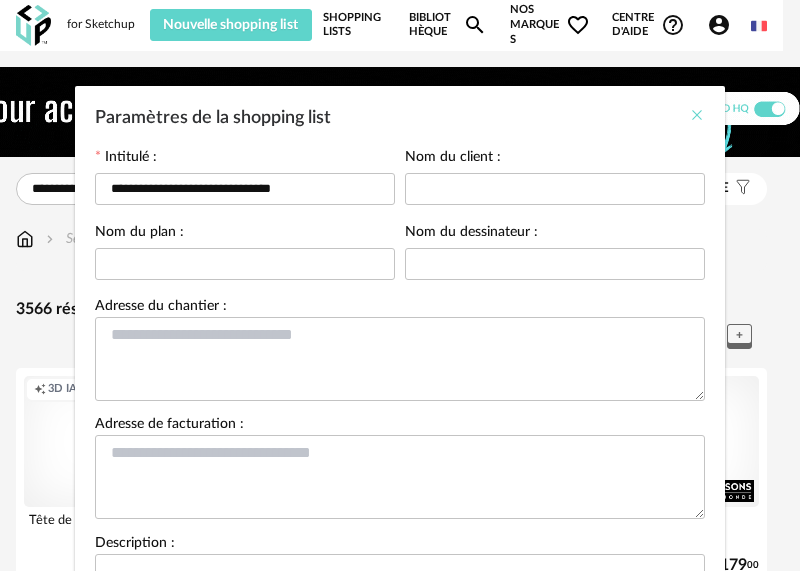 click at bounding box center [697, 115] 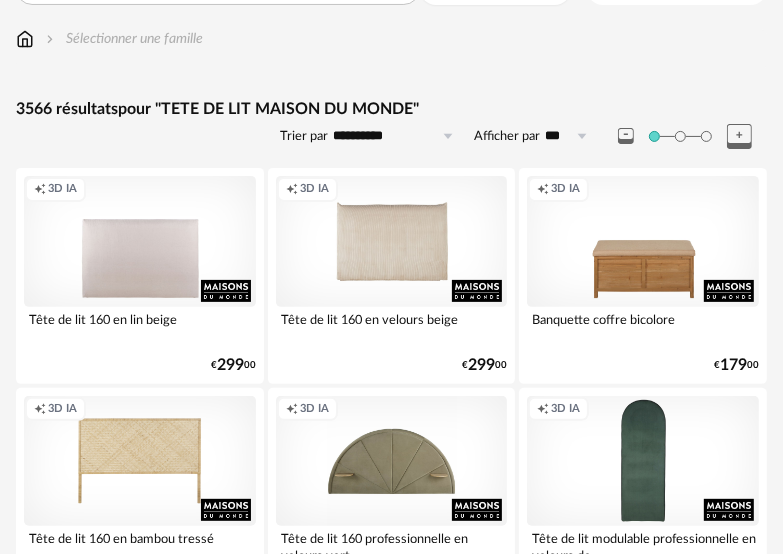 scroll, scrollTop: 0, scrollLeft: 0, axis: both 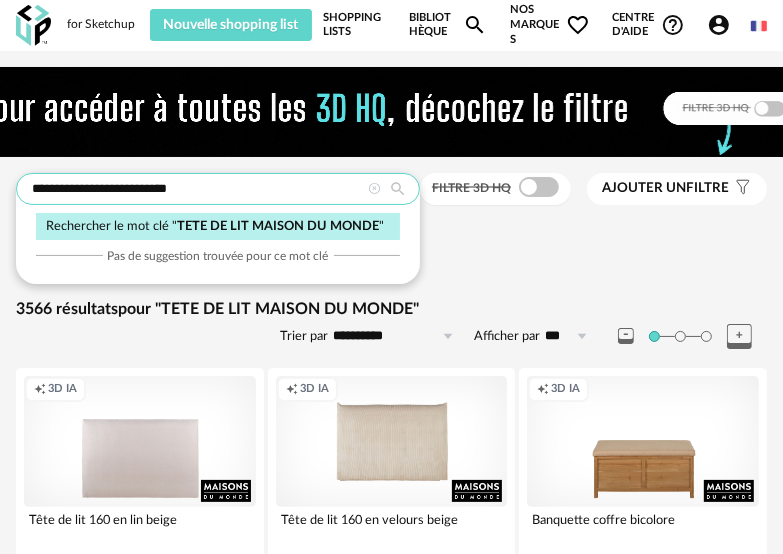 drag, startPoint x: 248, startPoint y: 185, endPoint x: -18, endPoint y: 202, distance: 266.5427 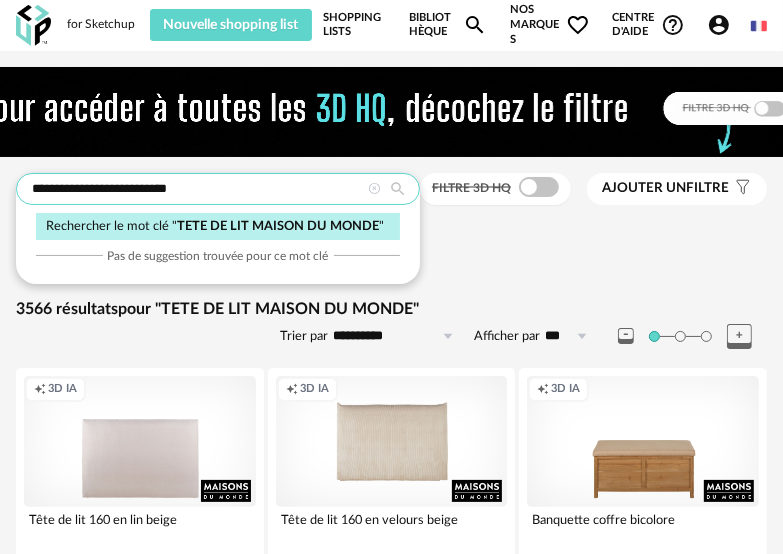 click on "**********" at bounding box center [391, 4049] 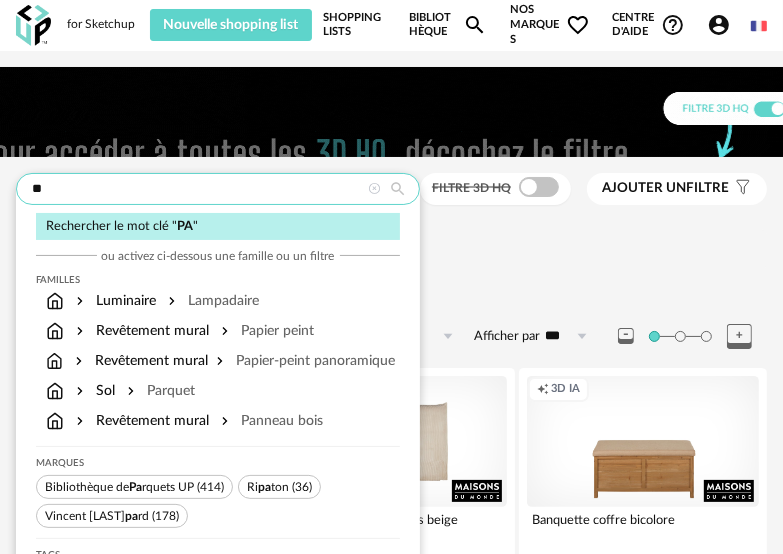 type on "*" 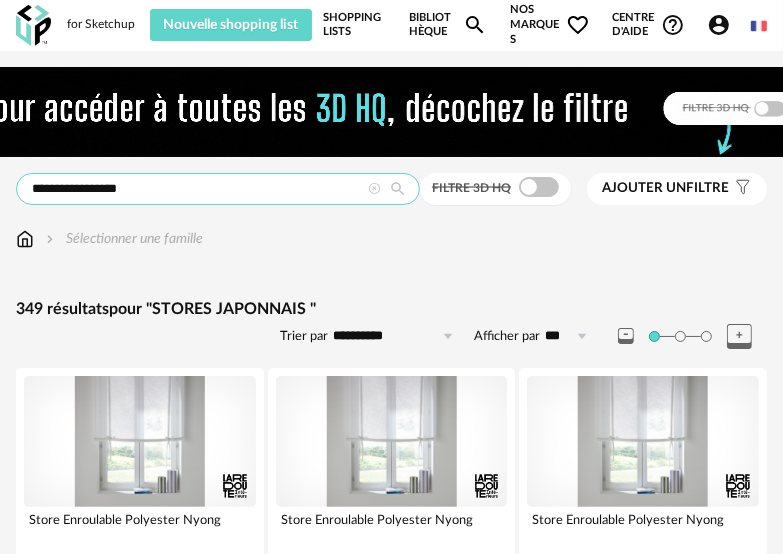 click on "**********" at bounding box center (218, 189) 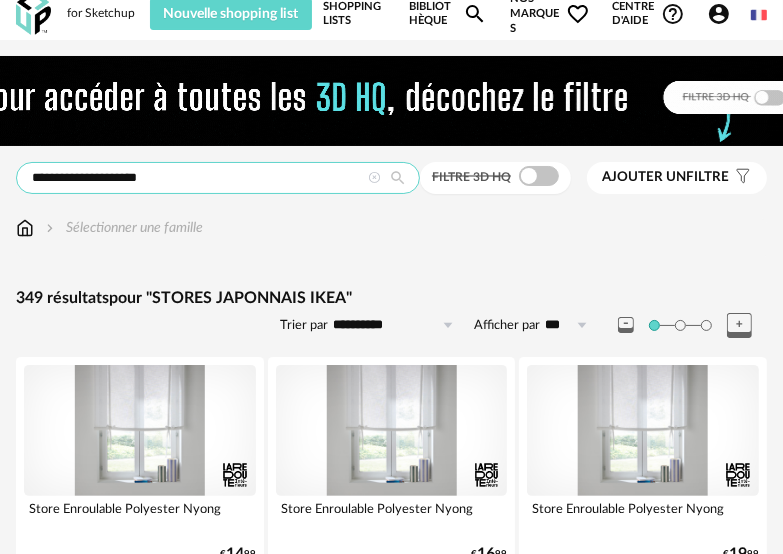 scroll, scrollTop: 0, scrollLeft: 0, axis: both 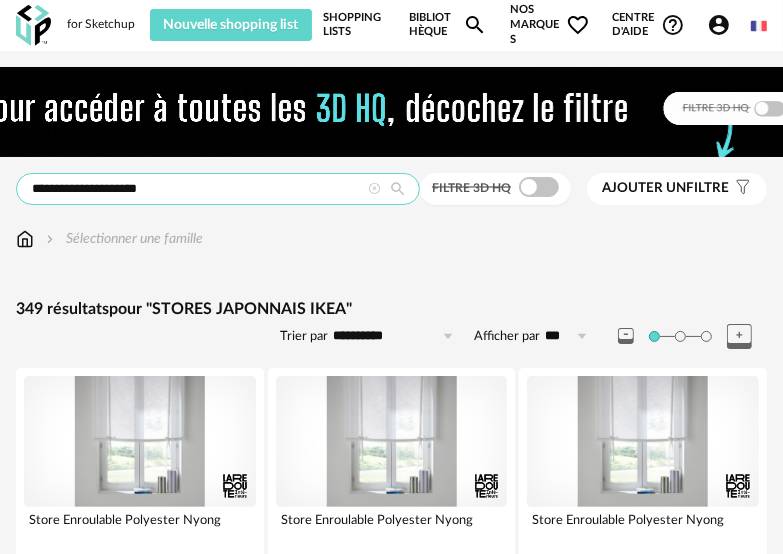 drag, startPoint x: 200, startPoint y: 183, endPoint x: 79, endPoint y: 203, distance: 122.641754 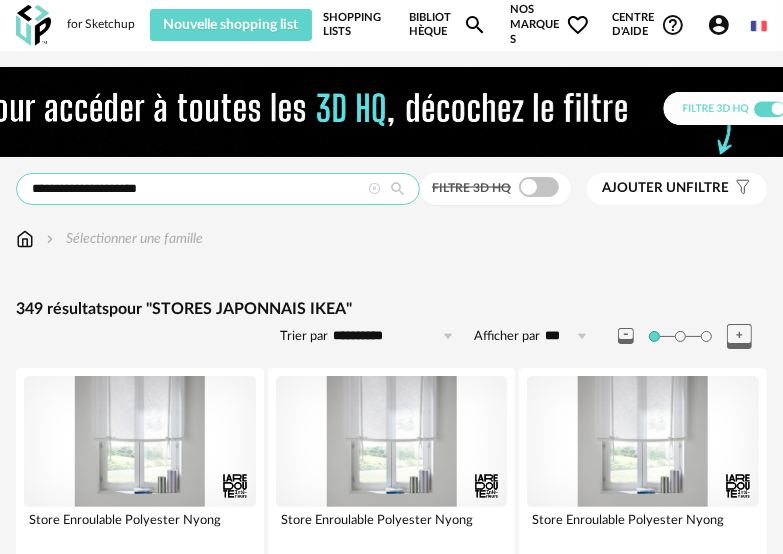 click on "**********" at bounding box center (218, 189) 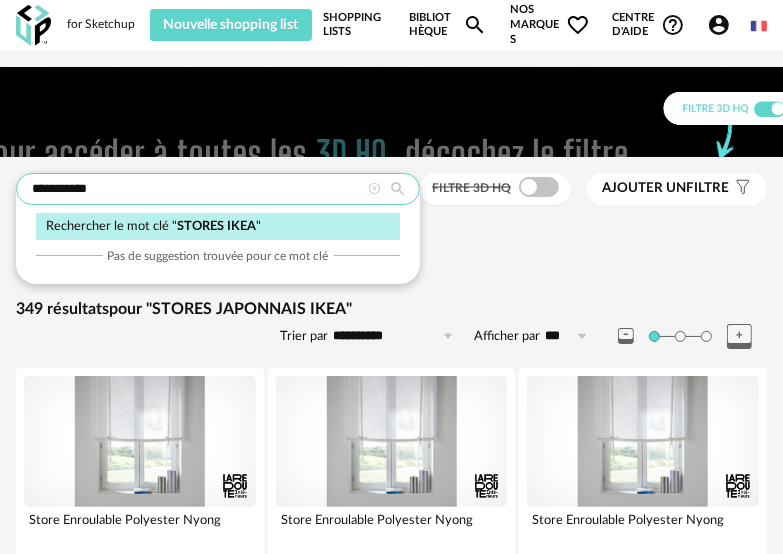 type on "**********" 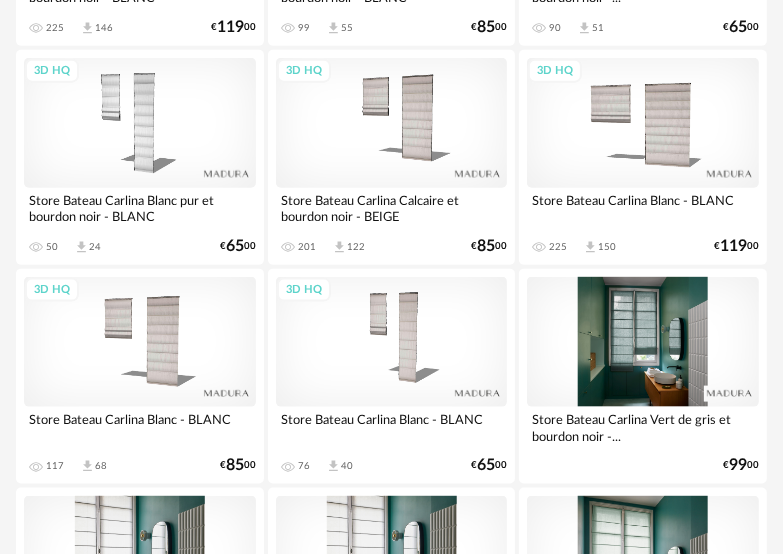 scroll, scrollTop: 1200, scrollLeft: 0, axis: vertical 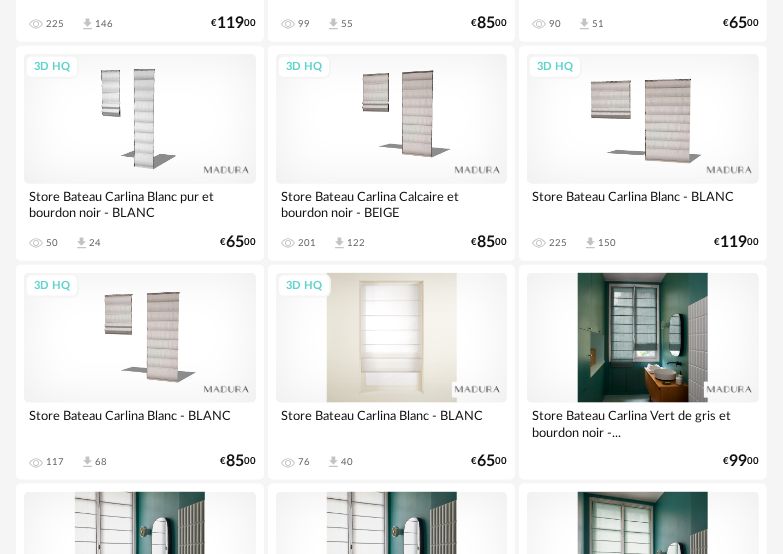 click on "3D HQ" at bounding box center [392, 338] 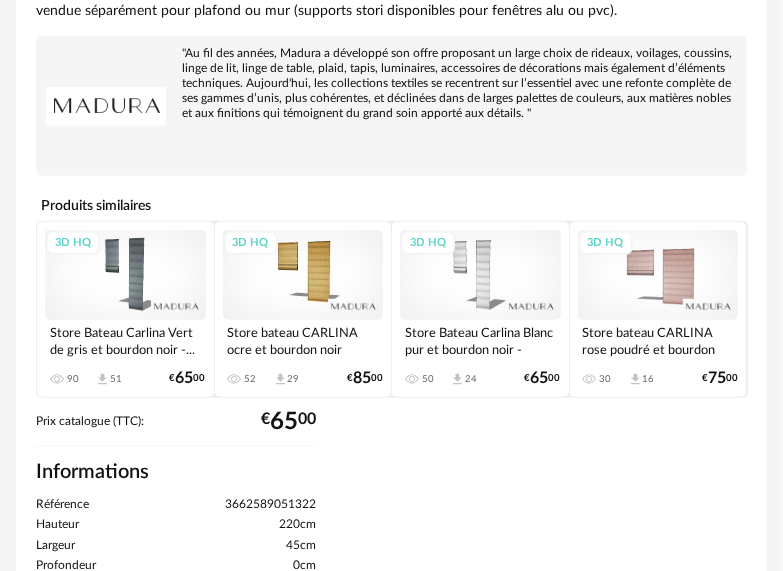 scroll, scrollTop: 600, scrollLeft: 0, axis: vertical 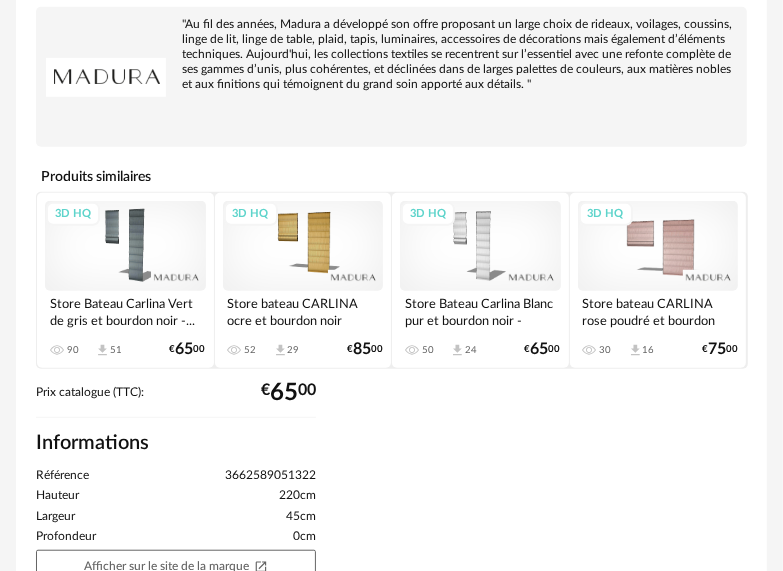 click on "3D HQ" at bounding box center [125, 246] 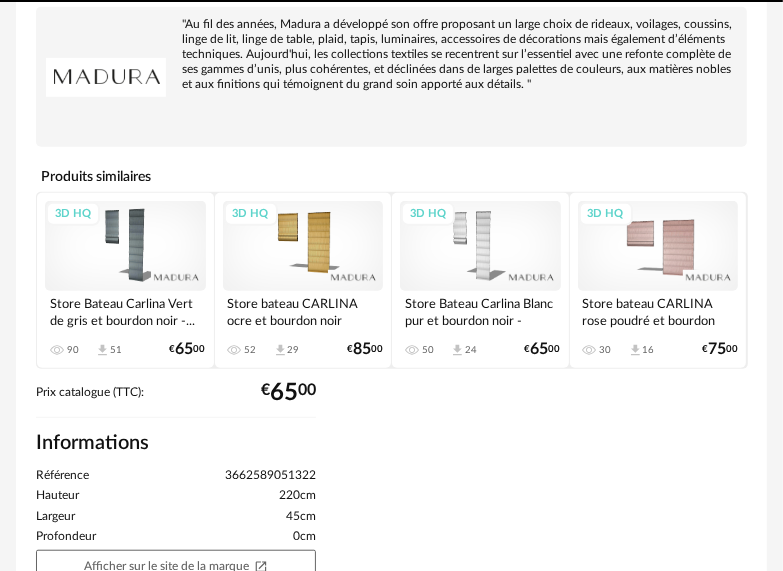 scroll, scrollTop: 0, scrollLeft: 0, axis: both 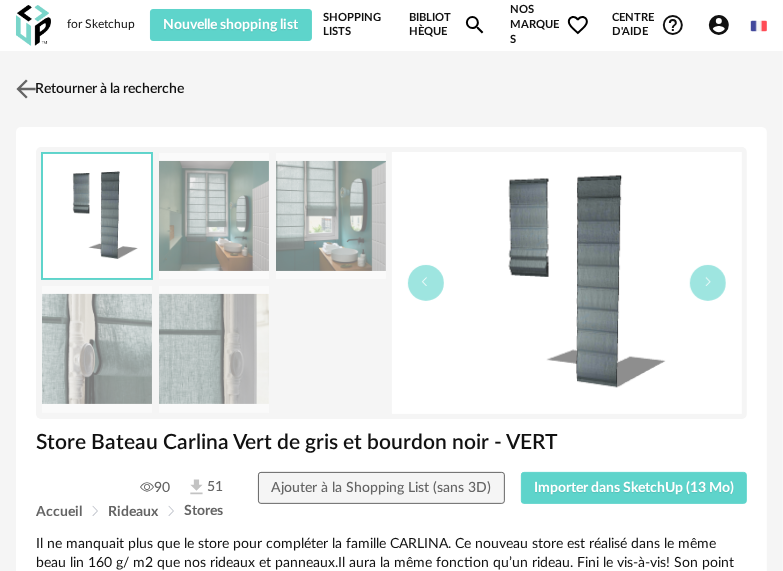 click at bounding box center (26, 88) 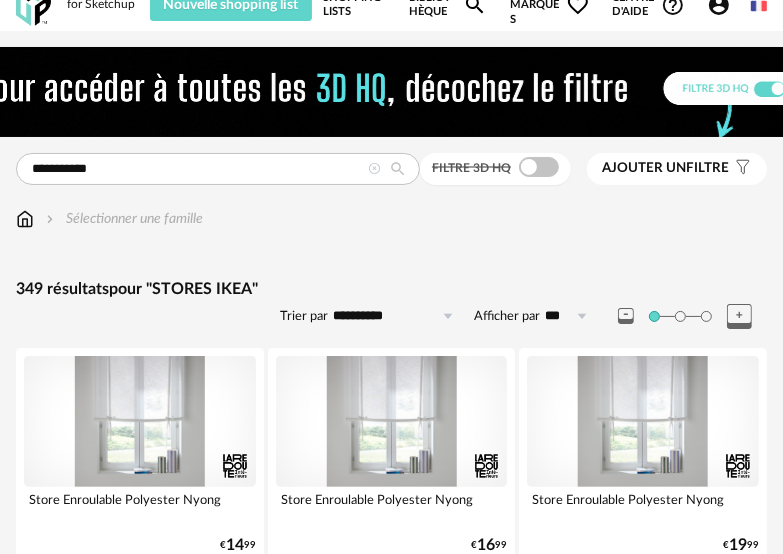 scroll, scrollTop: 0, scrollLeft: 0, axis: both 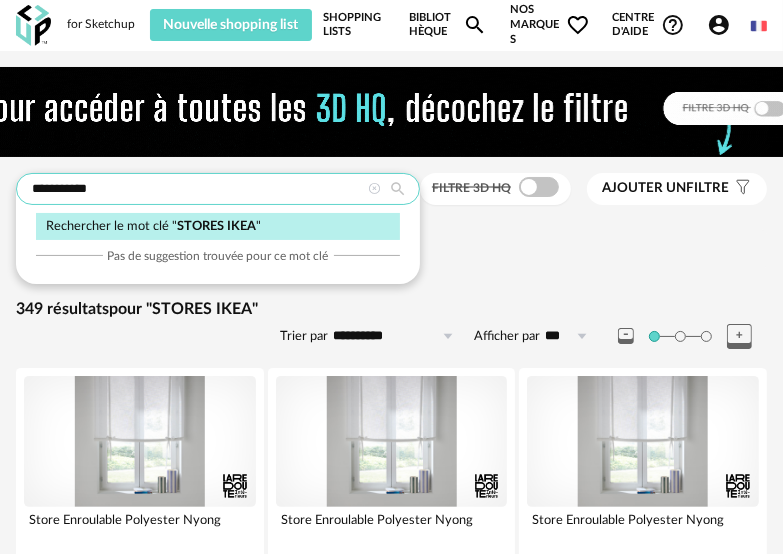 drag, startPoint x: 112, startPoint y: 186, endPoint x: 30, endPoint y: 193, distance: 82.29824 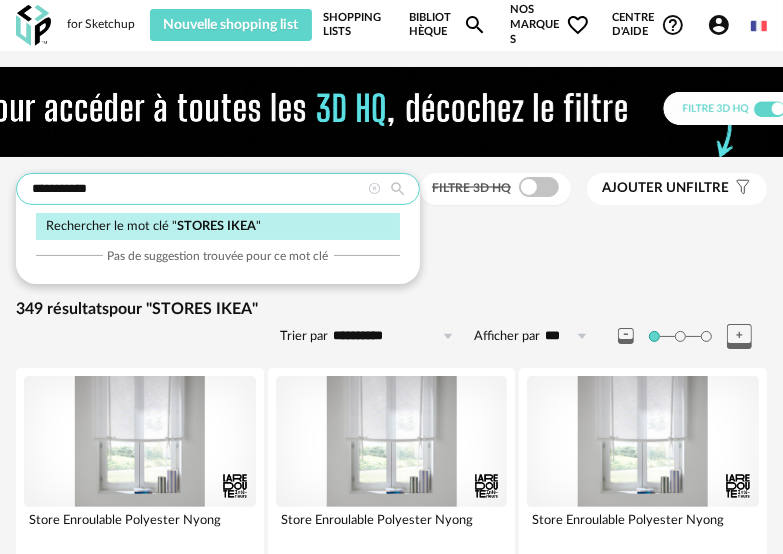 click on "**********" at bounding box center (218, 189) 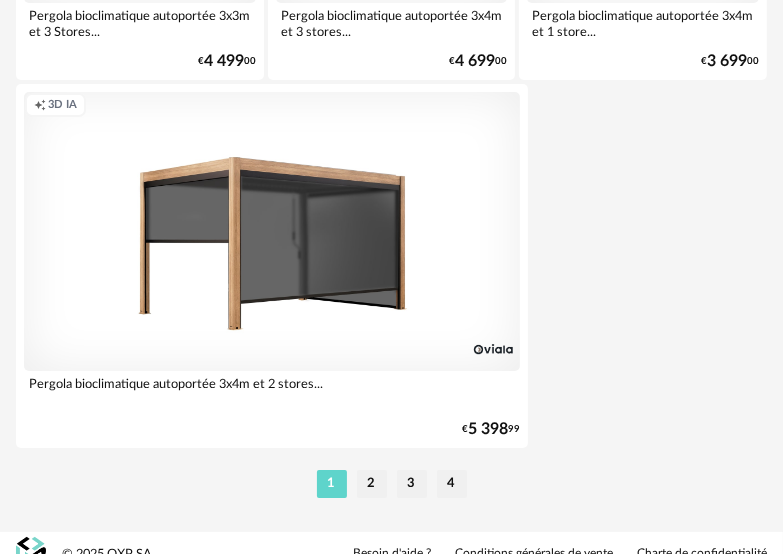 scroll, scrollTop: 7545, scrollLeft: 0, axis: vertical 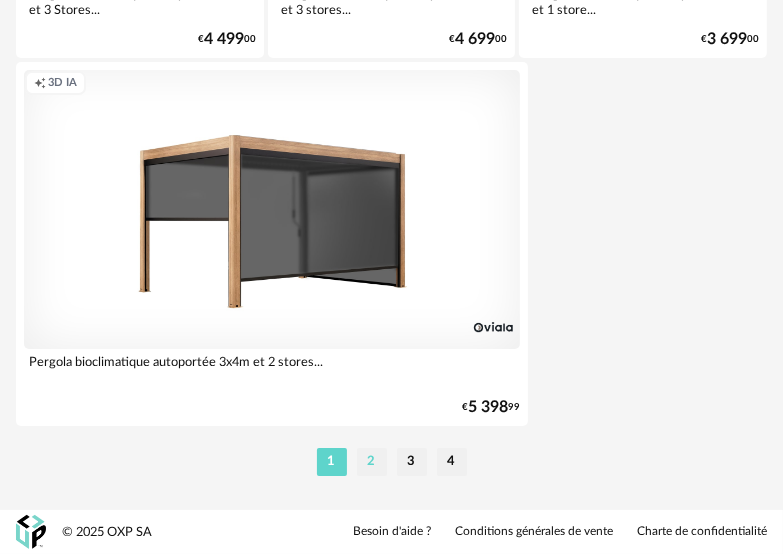 click on "2" at bounding box center [372, 462] 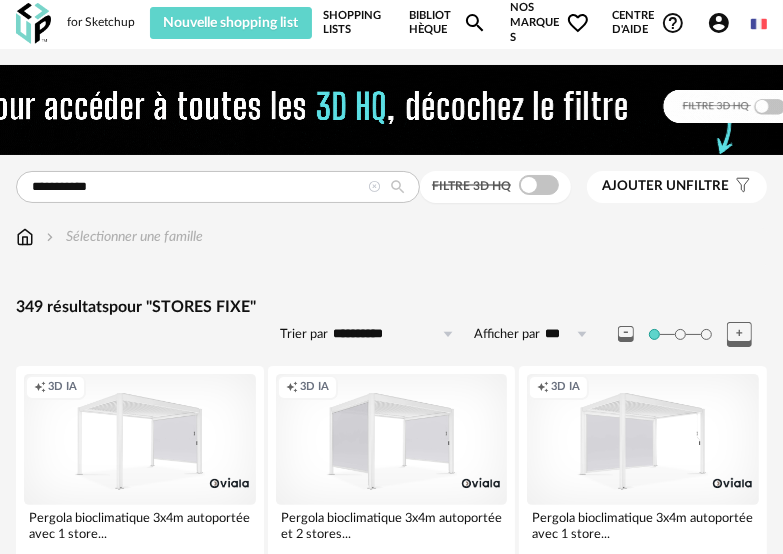 scroll, scrollTop: 0, scrollLeft: 0, axis: both 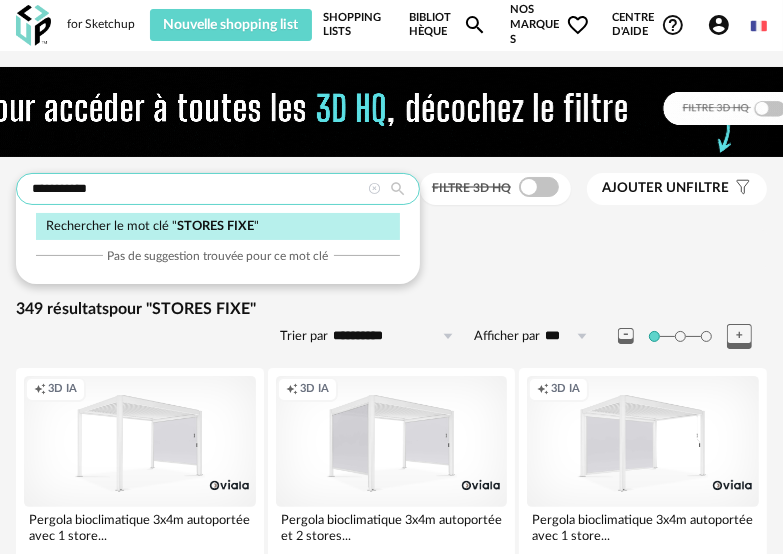 click on "**********" at bounding box center (218, 189) 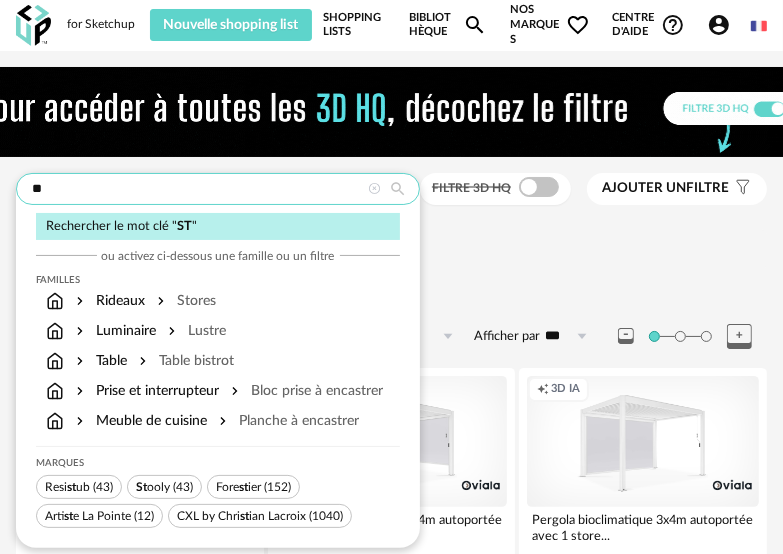 type on "*" 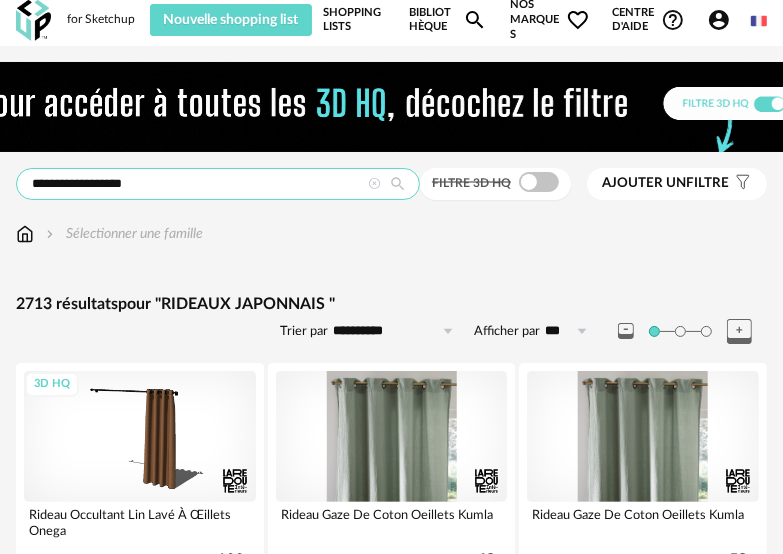 scroll, scrollTop: 0, scrollLeft: 0, axis: both 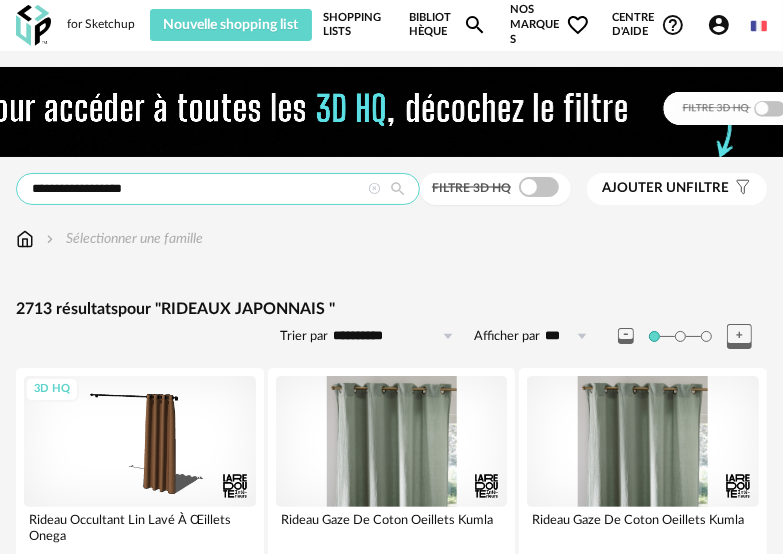 click on "**********" at bounding box center [218, 189] 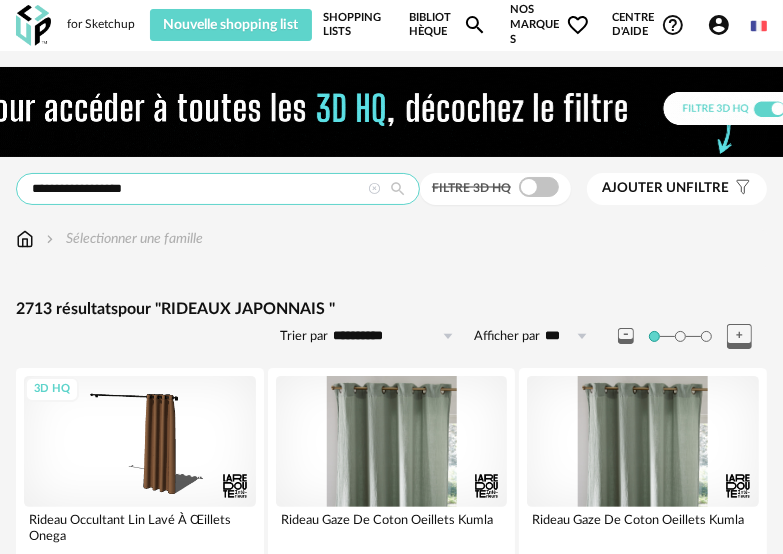 drag, startPoint x: 195, startPoint y: 186, endPoint x: 176, endPoint y: 186, distance: 19 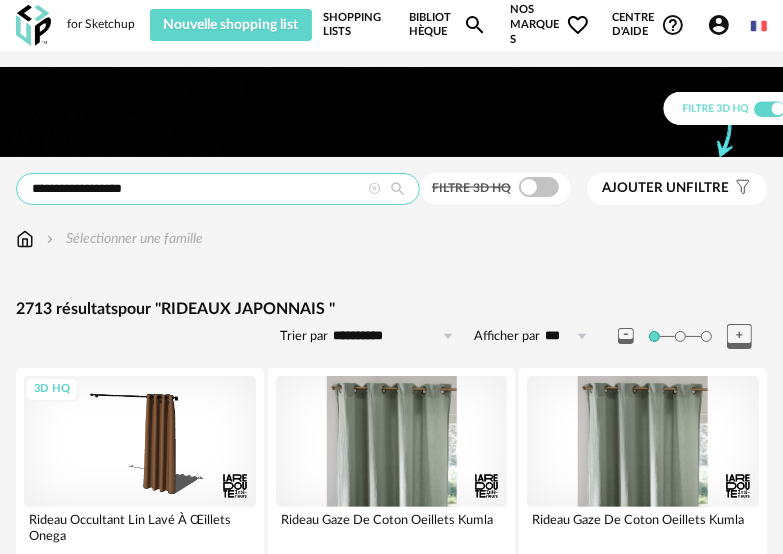 click on "**********" at bounding box center [218, 189] 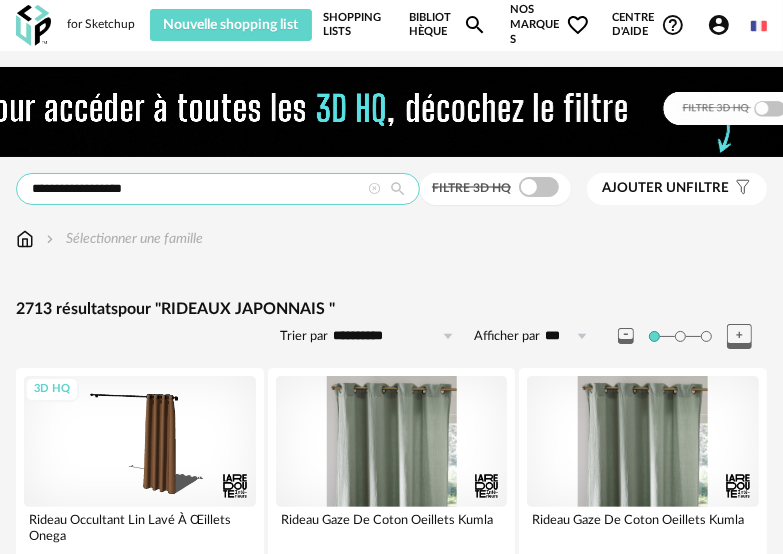 drag, startPoint x: 188, startPoint y: 191, endPoint x: 26, endPoint y: 203, distance: 162.44383 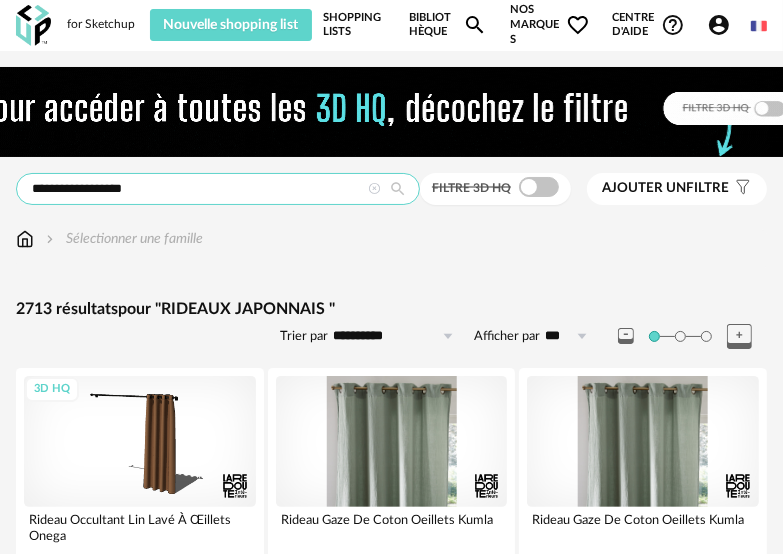 click on "**********" at bounding box center [218, 189] 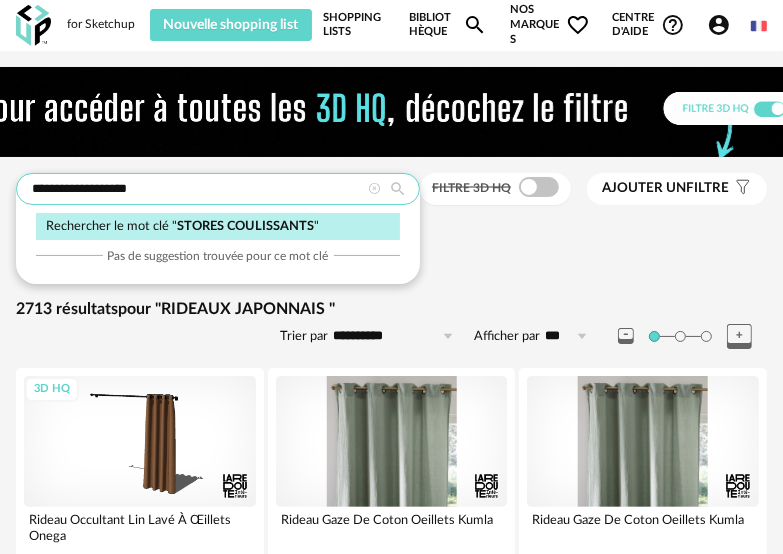 type on "**********" 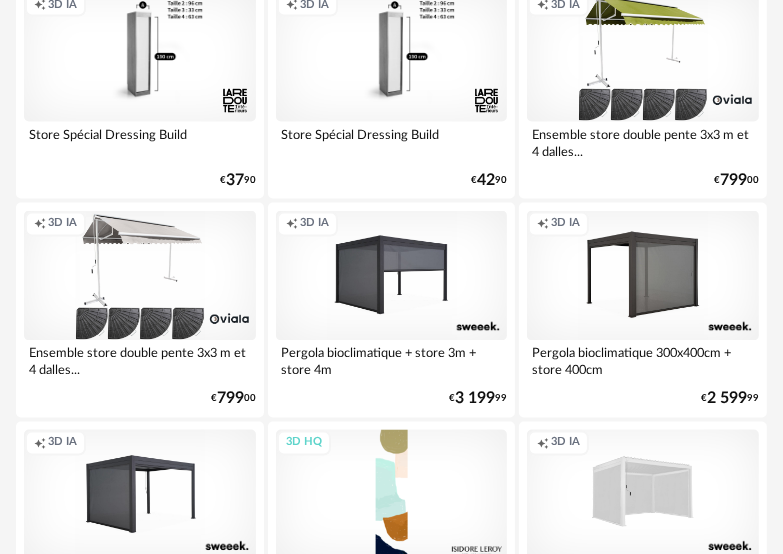 scroll, scrollTop: 5900, scrollLeft: 0, axis: vertical 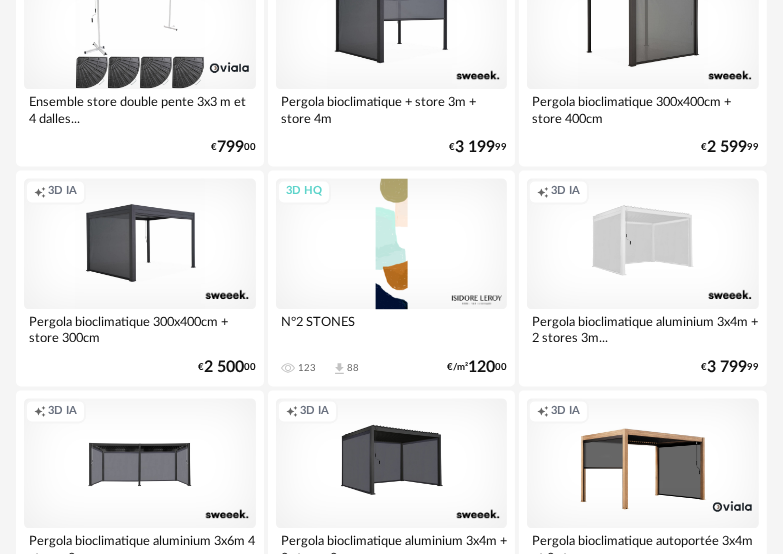 click on "3D HQ" at bounding box center (392, 243) 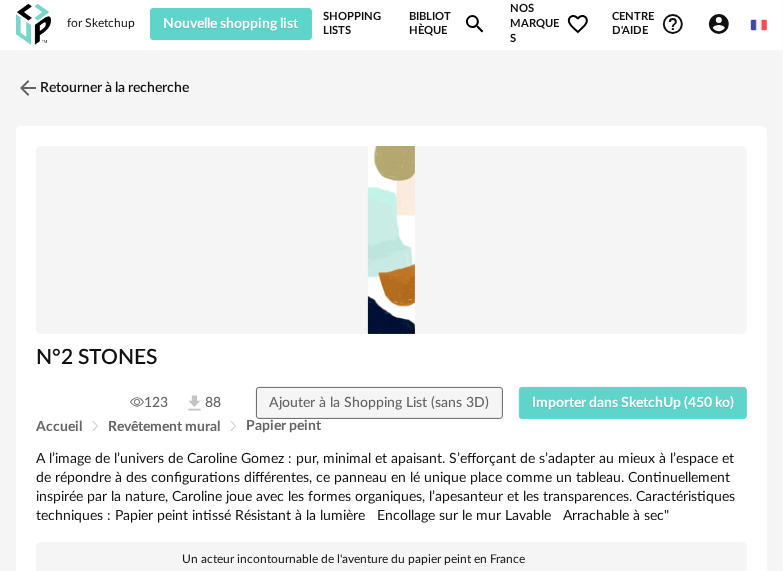 scroll, scrollTop: 0, scrollLeft: 0, axis: both 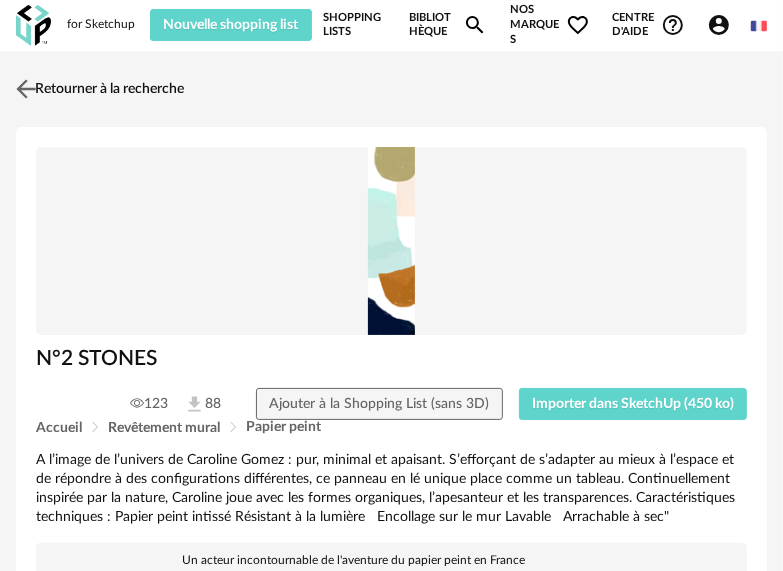 click at bounding box center (26, 88) 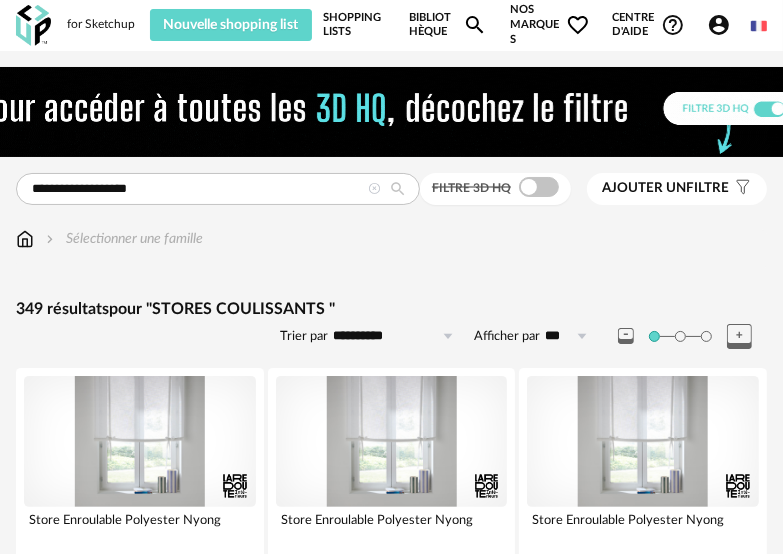 scroll, scrollTop: 0, scrollLeft: 0, axis: both 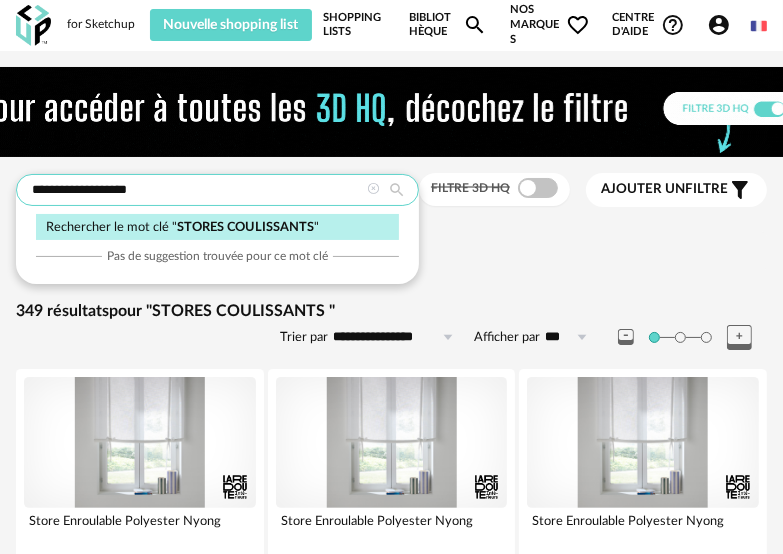 drag, startPoint x: 221, startPoint y: 184, endPoint x: 9, endPoint y: 196, distance: 212.33936 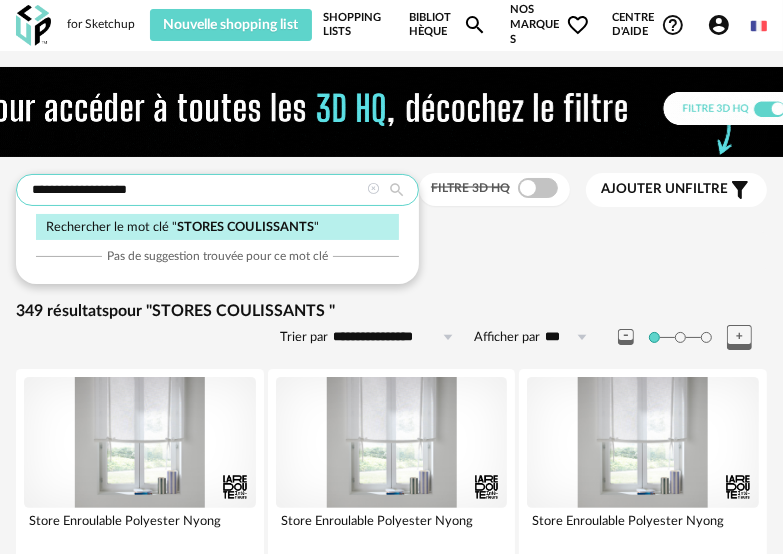 click on "**********" at bounding box center [391, 4061] 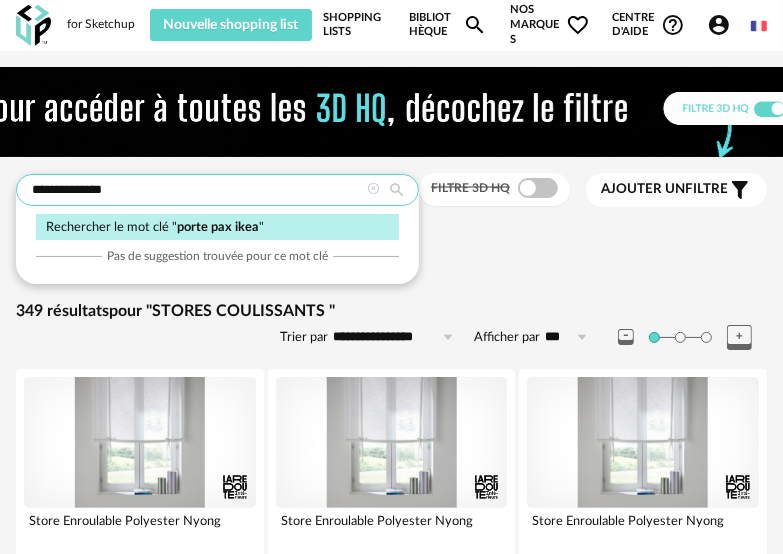 type on "**********" 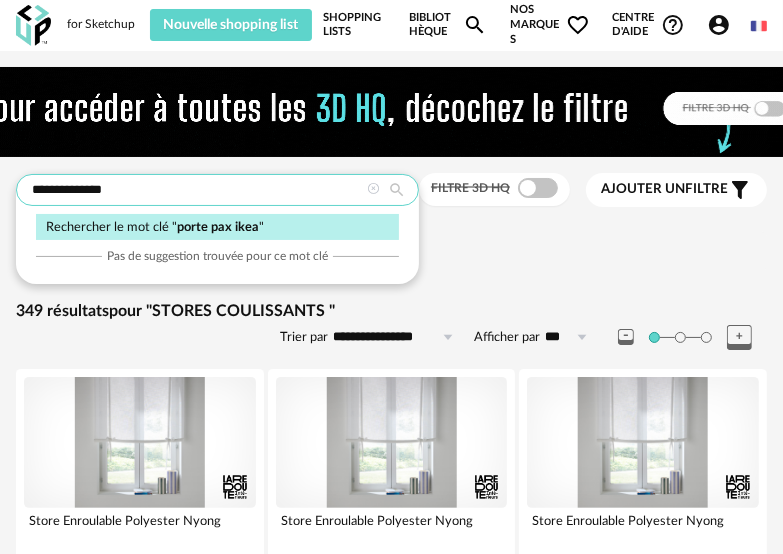 type on "**********" 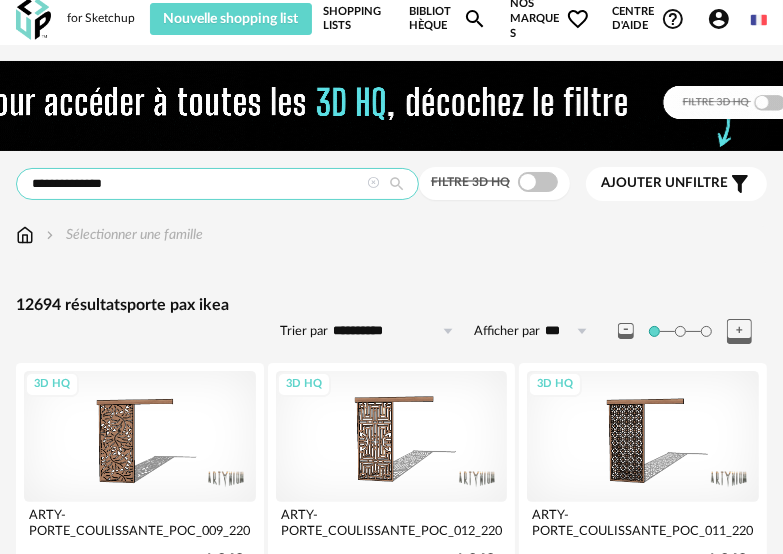 scroll, scrollTop: 0, scrollLeft: 0, axis: both 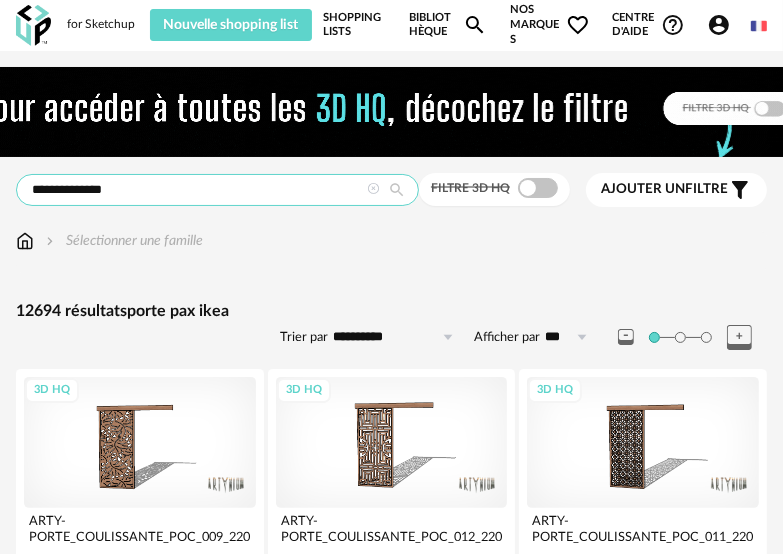 drag, startPoint x: 66, startPoint y: 189, endPoint x: 24, endPoint y: 196, distance: 42.579338 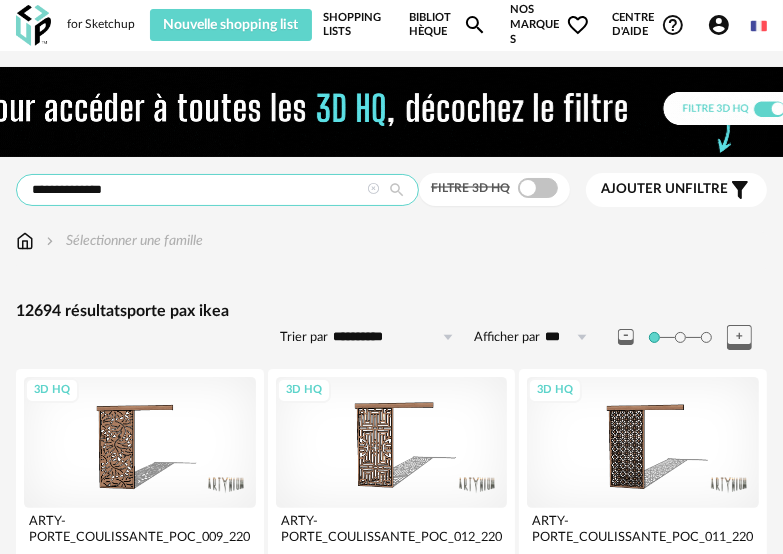 click on "**********" at bounding box center [217, 190] 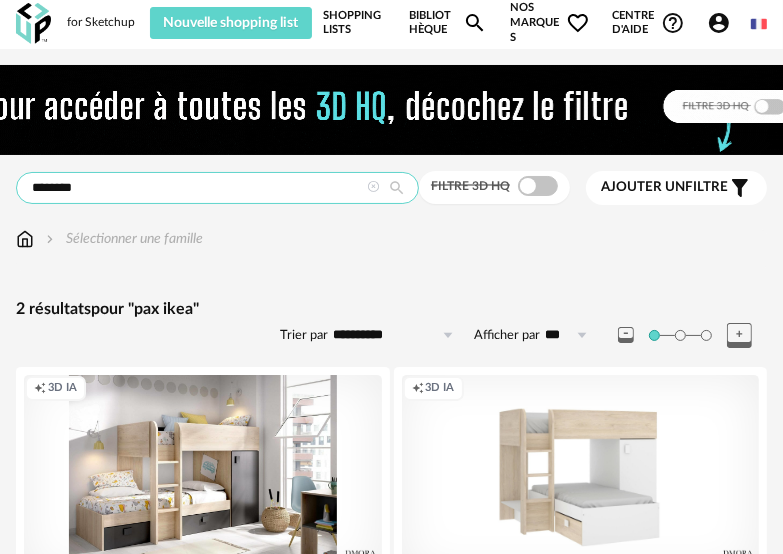 scroll, scrollTop: 0, scrollLeft: 0, axis: both 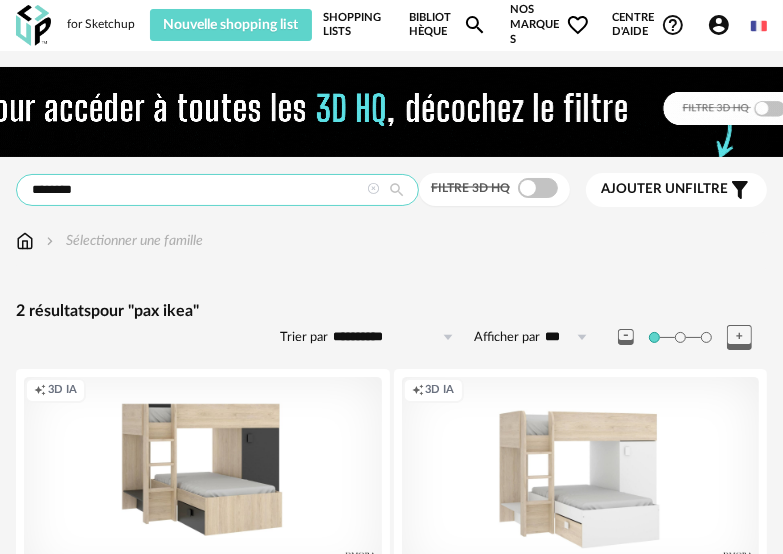 click on "********" at bounding box center (217, 190) 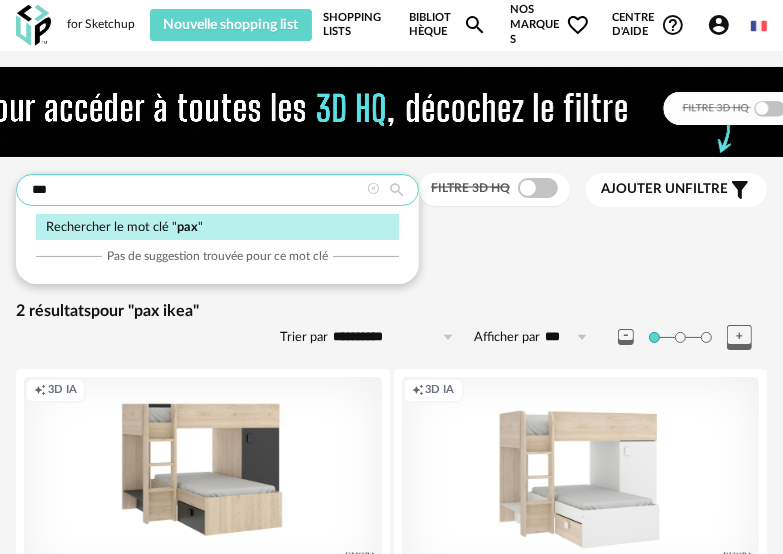 type on "***" 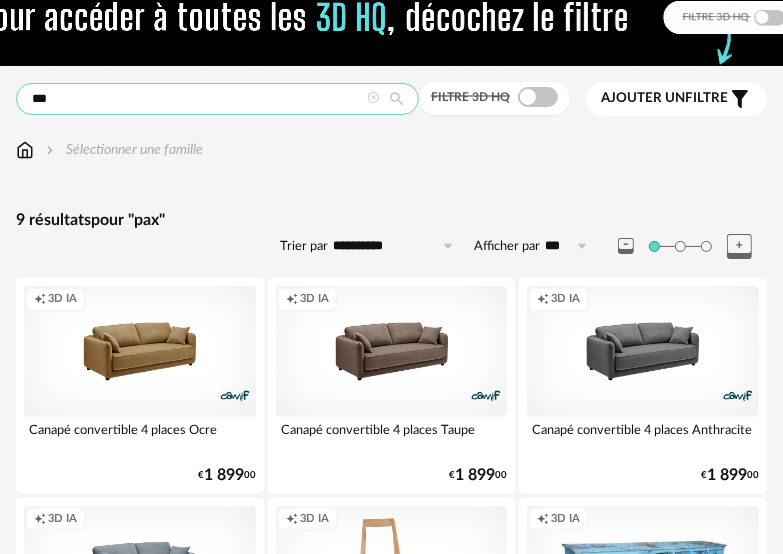 scroll, scrollTop: 0, scrollLeft: 0, axis: both 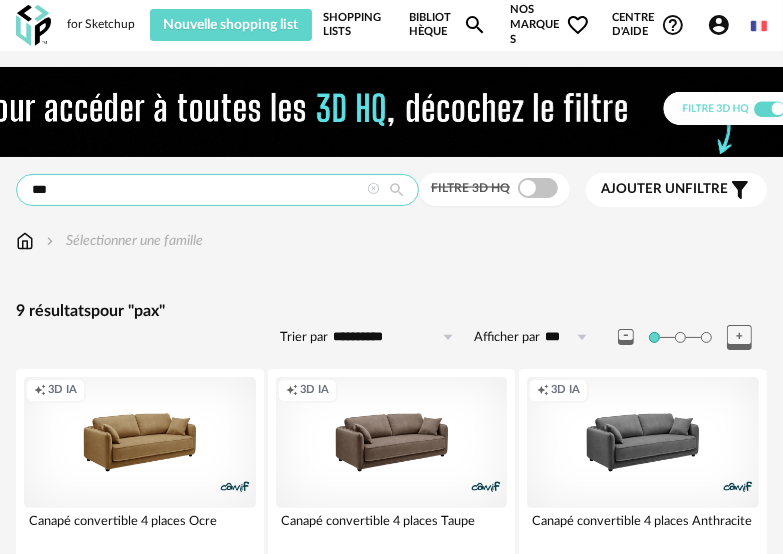 drag, startPoint x: 104, startPoint y: 188, endPoint x: 21, endPoint y: 190, distance: 83.02409 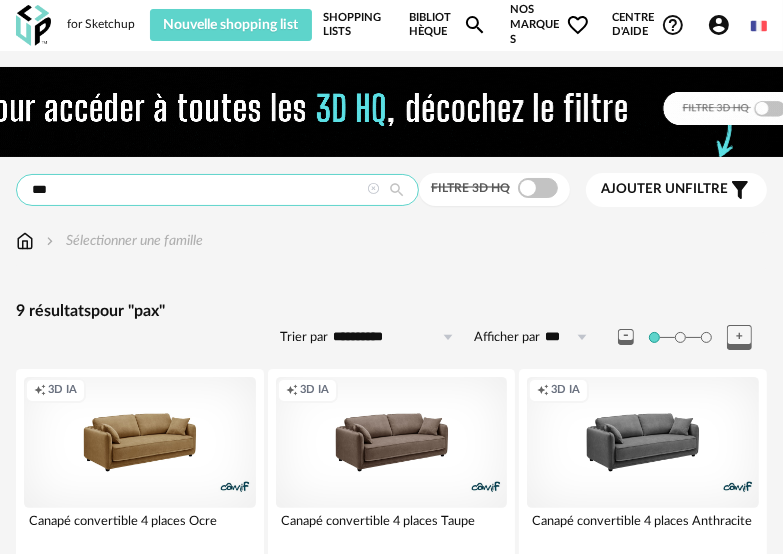 click on "***" at bounding box center [217, 190] 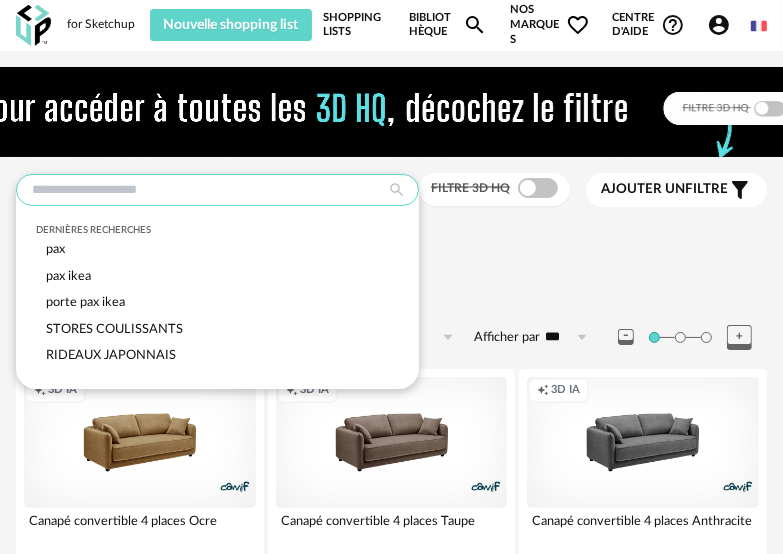 type 